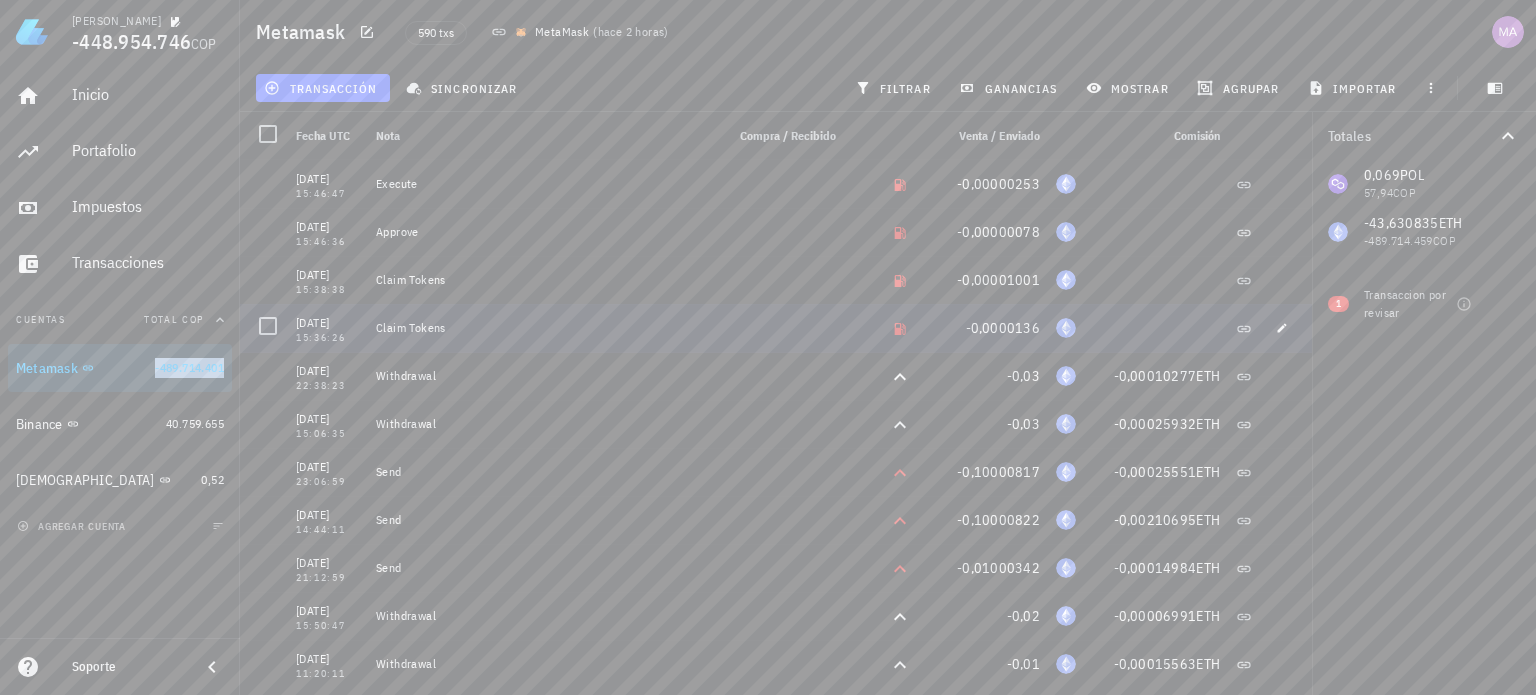 scroll, scrollTop: 0, scrollLeft: 0, axis: both 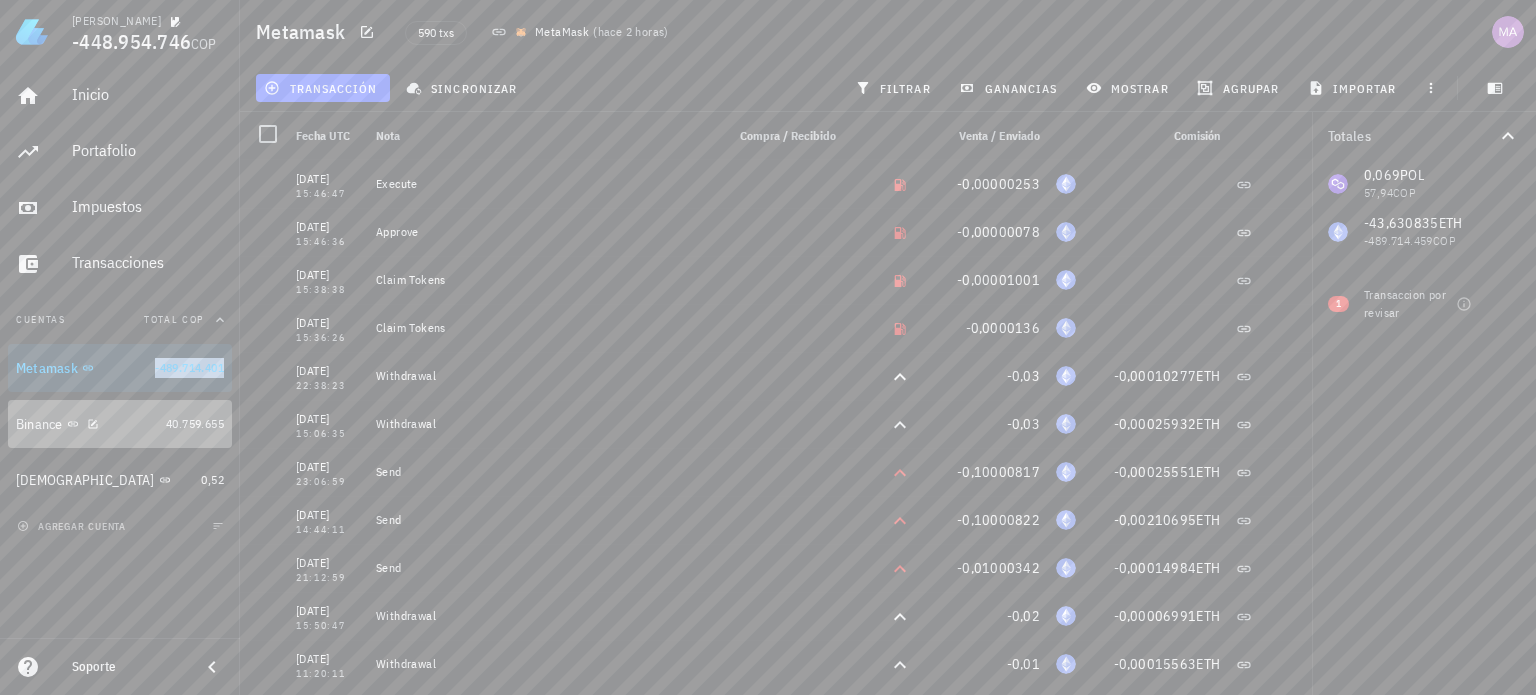 click on "Binance" at bounding box center (39, 424) 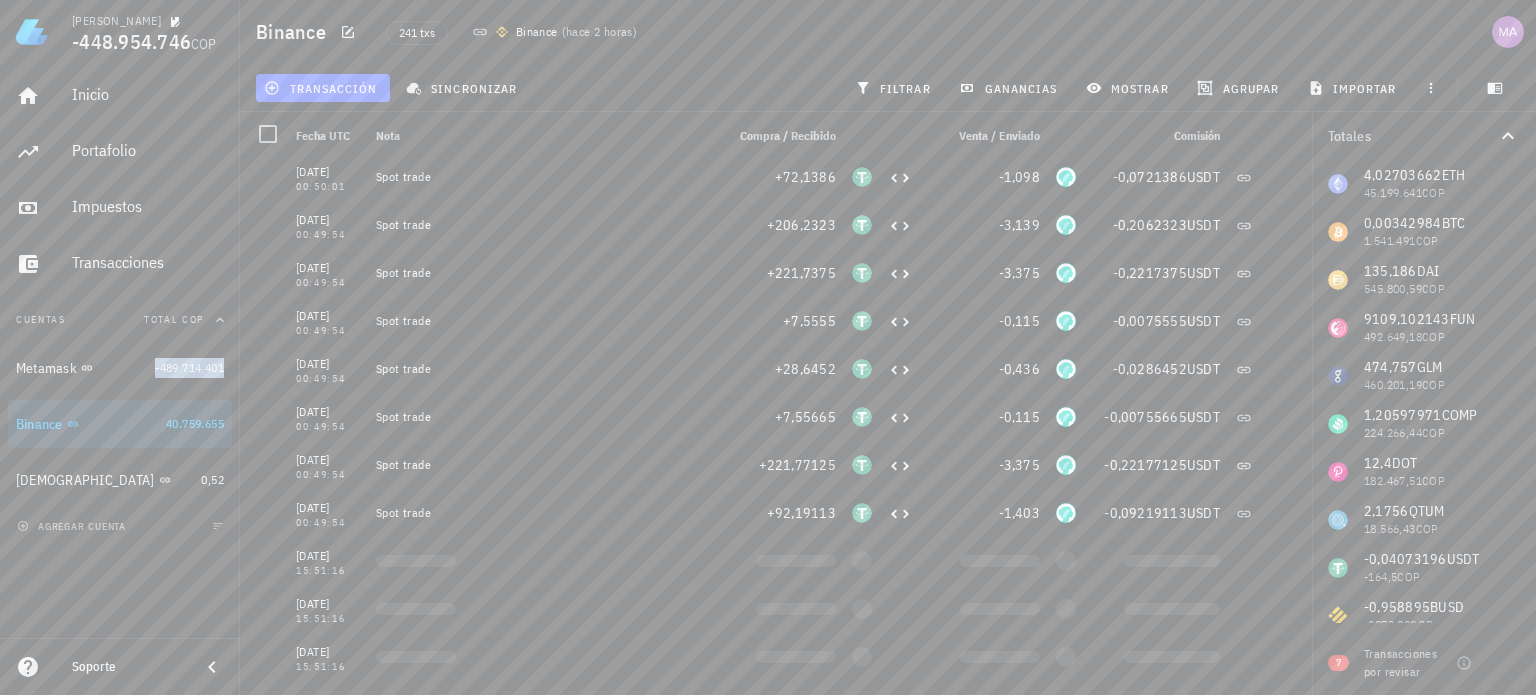 scroll, scrollTop: 400, scrollLeft: 0, axis: vertical 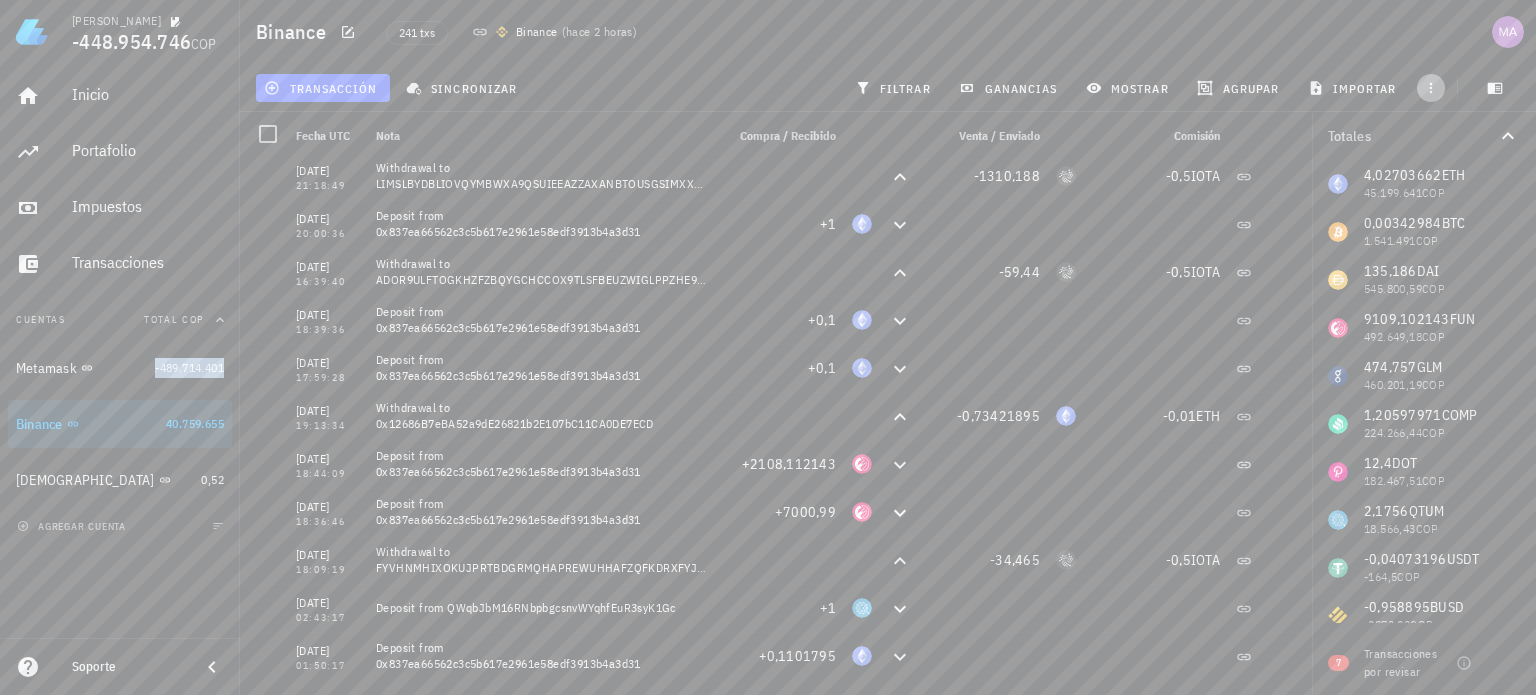 click 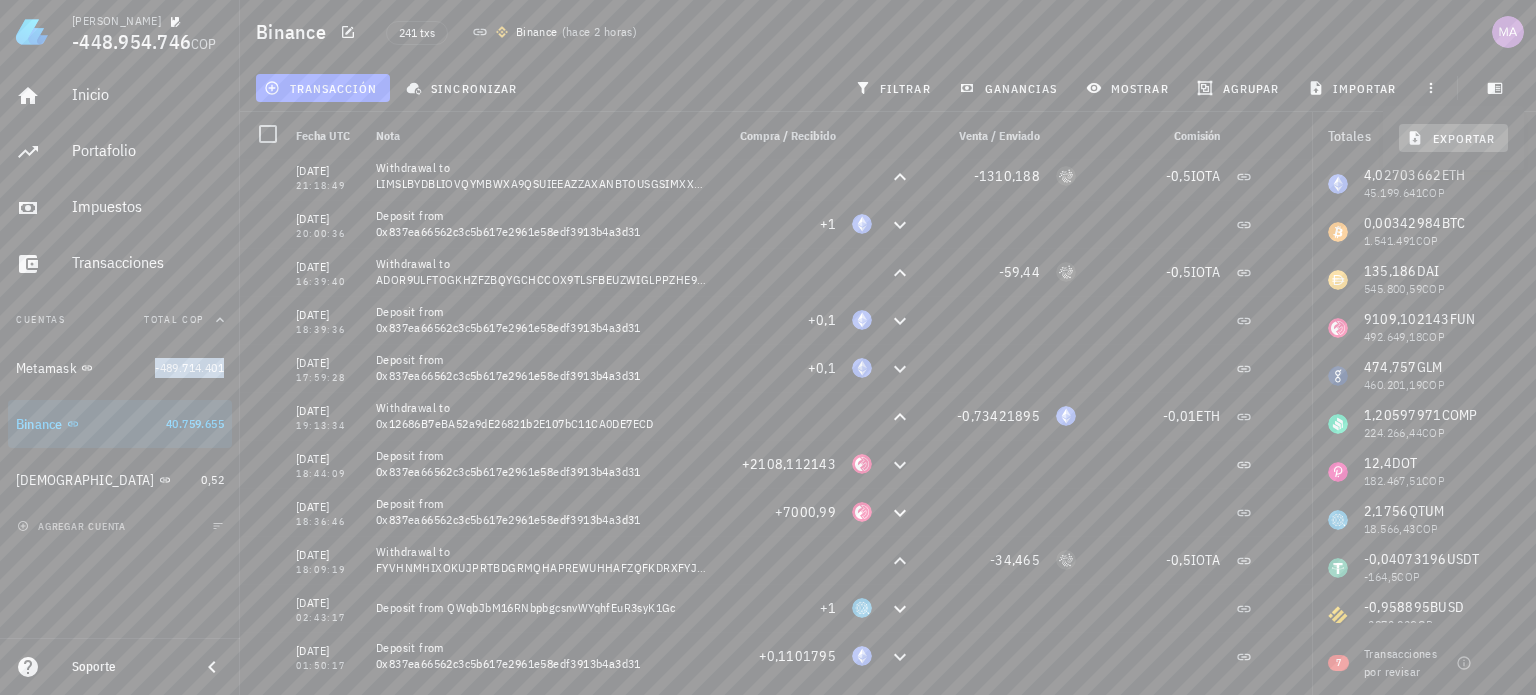 click on "exportar" at bounding box center (1453, 138) 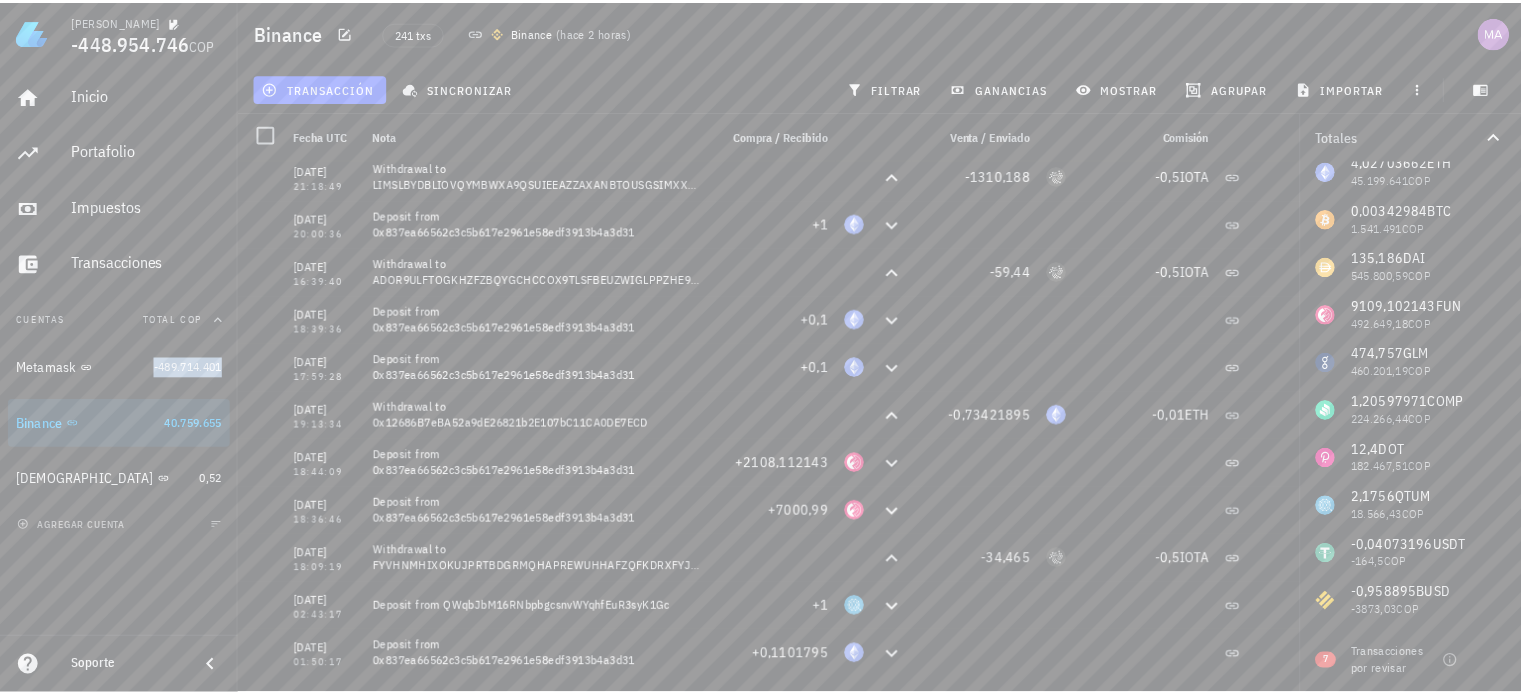 scroll, scrollTop: 0, scrollLeft: 0, axis: both 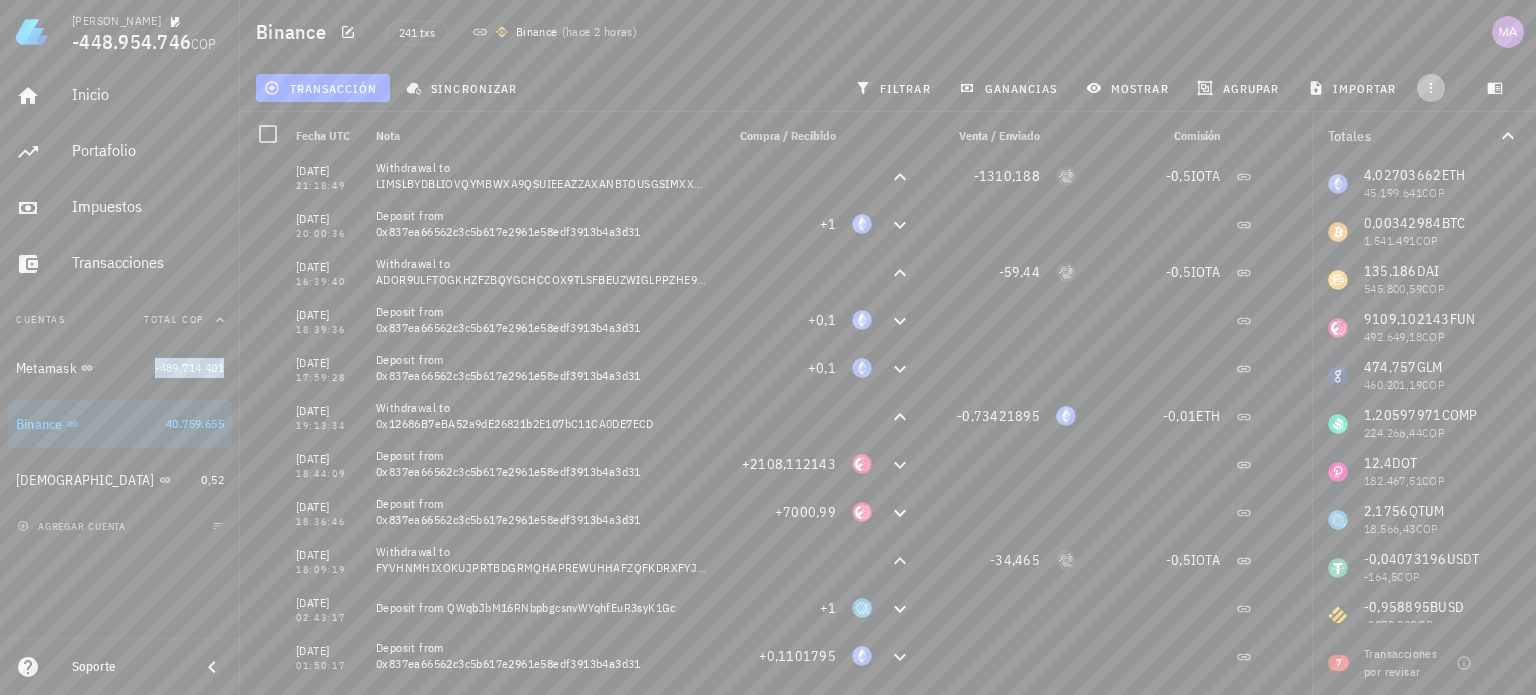 click 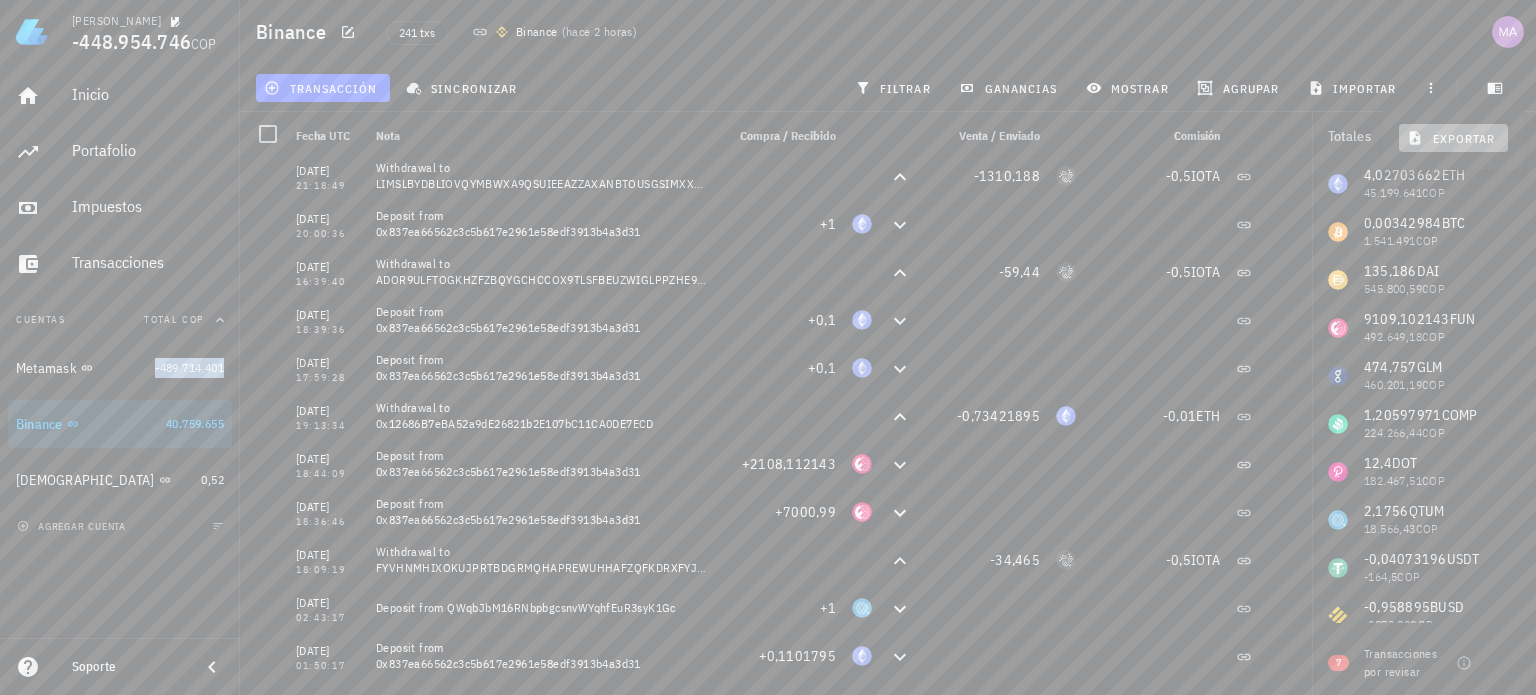 click on "exportar" at bounding box center (1453, 138) 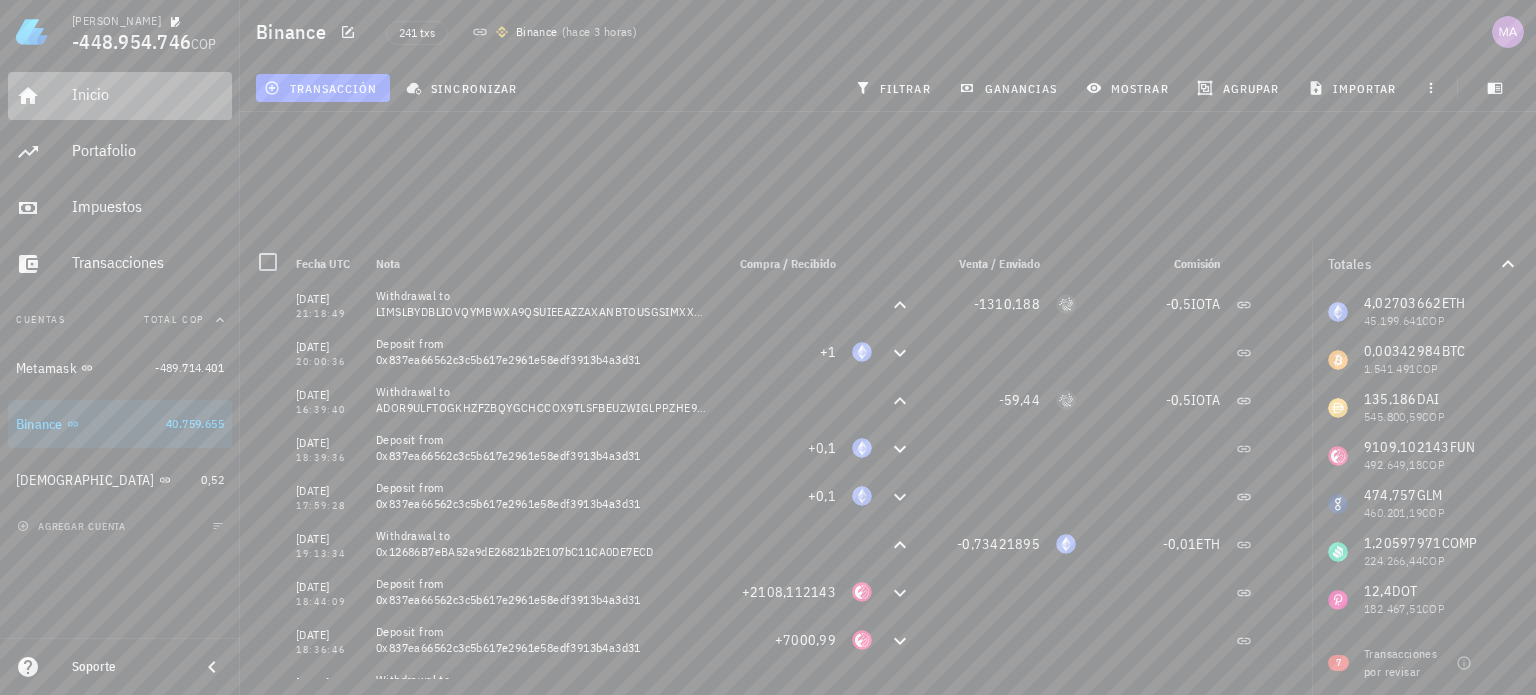 click 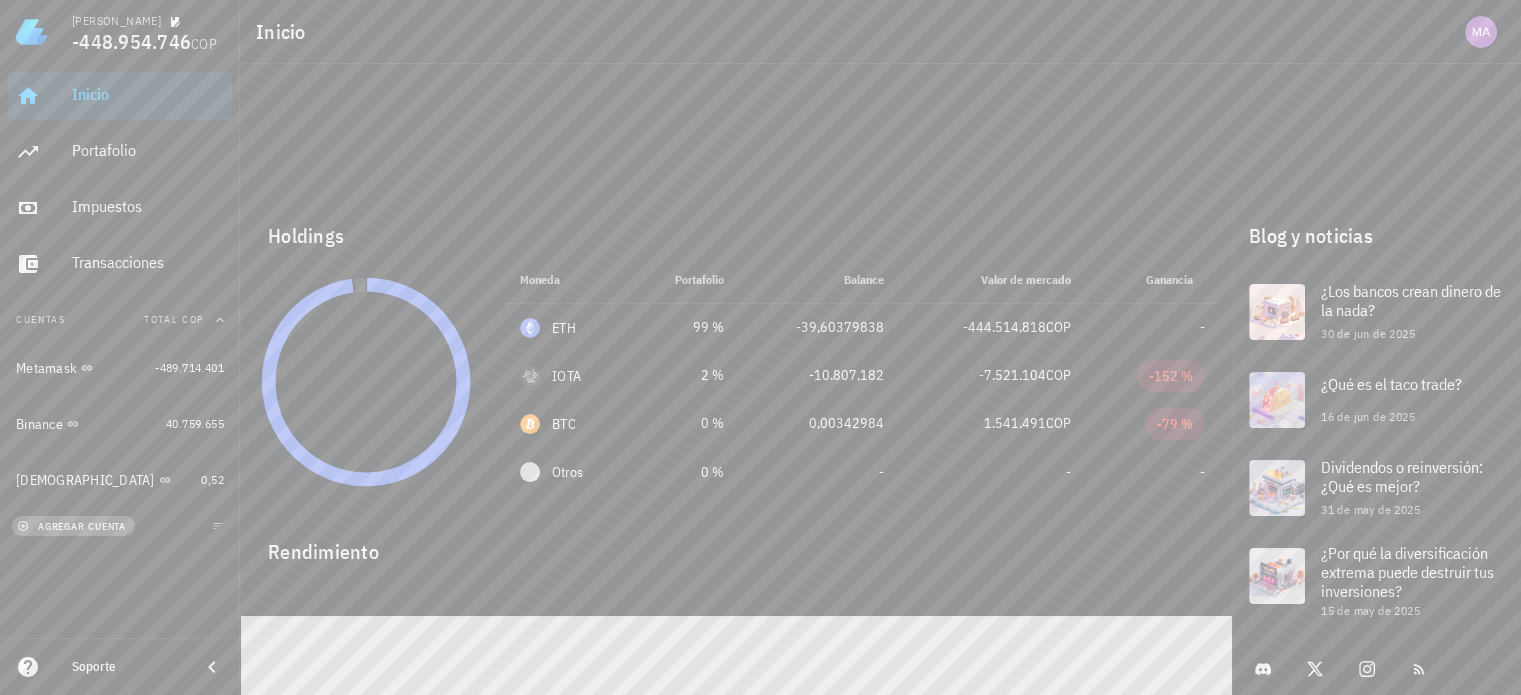 click on "agregar cuenta" at bounding box center [73, 526] 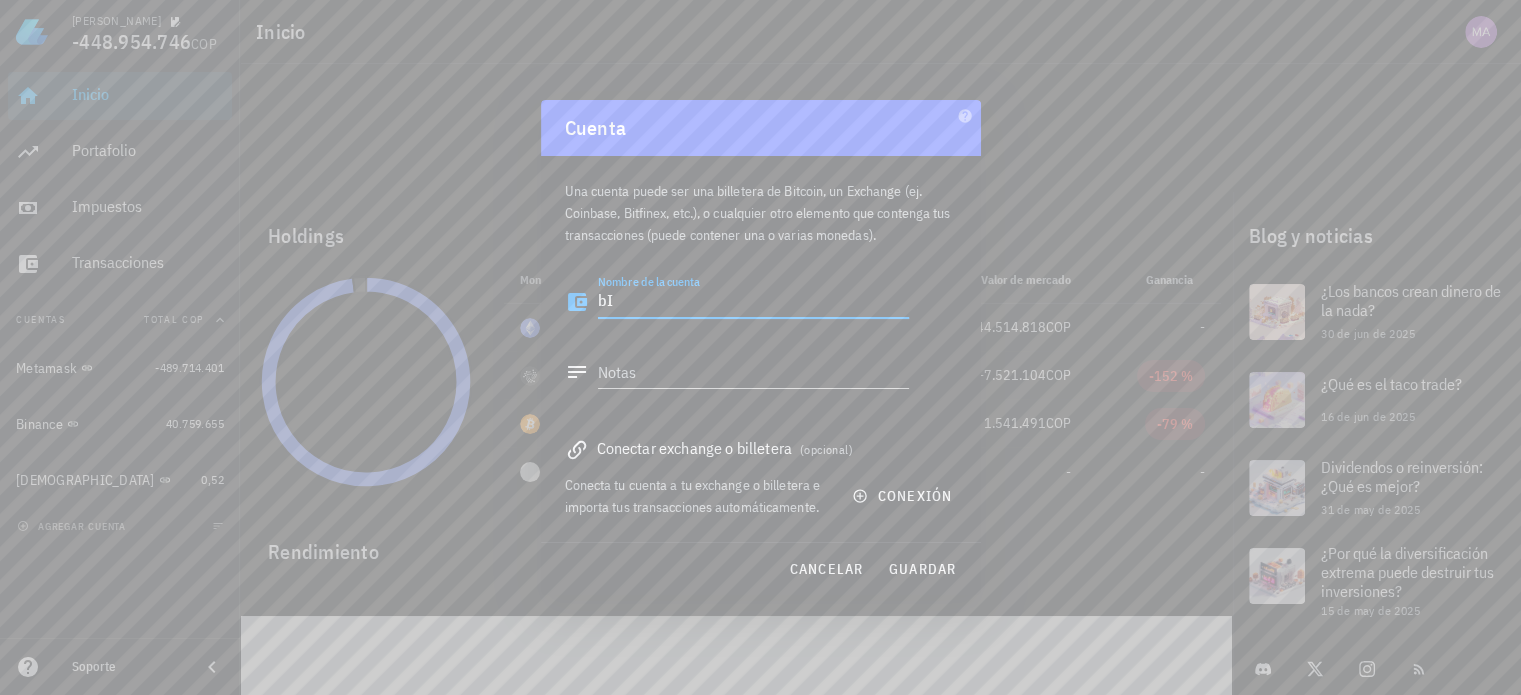 type on "b" 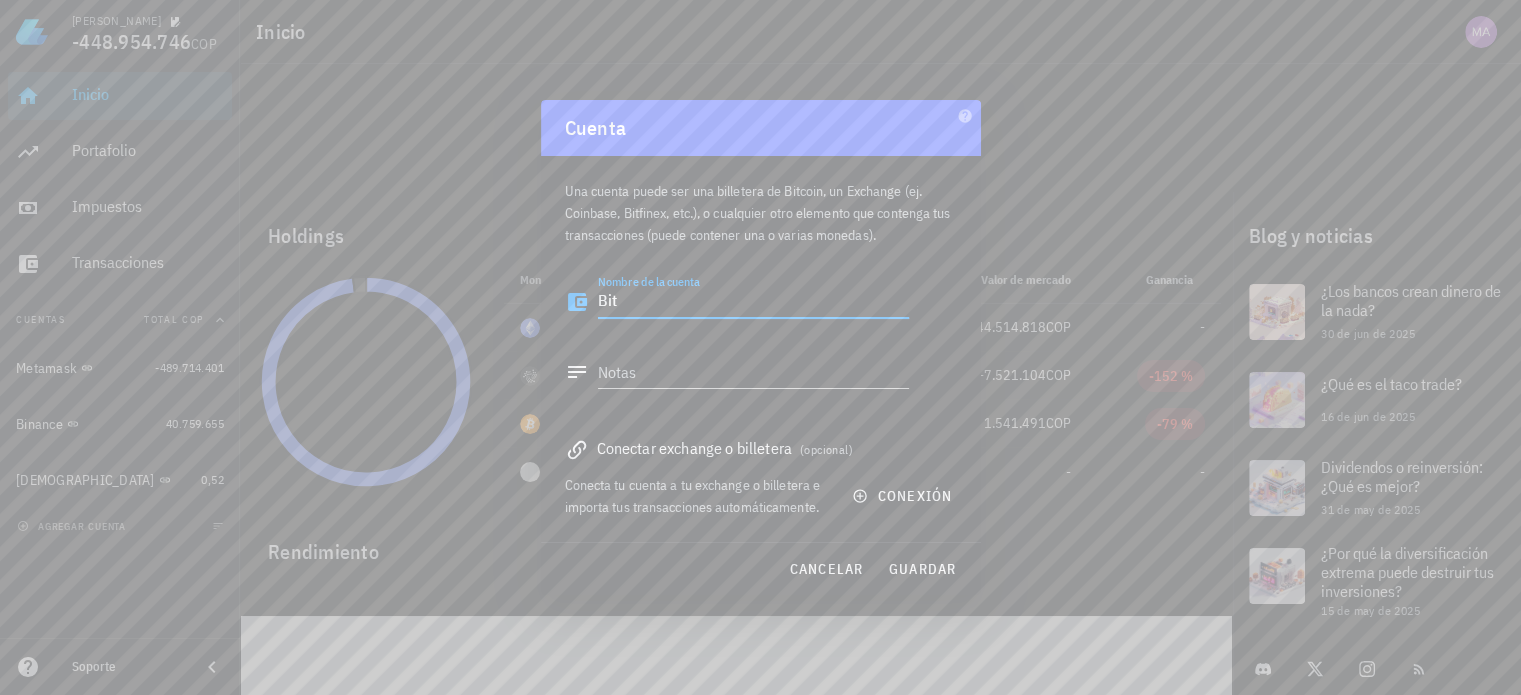 click on "Bit" at bounding box center [753, 302] 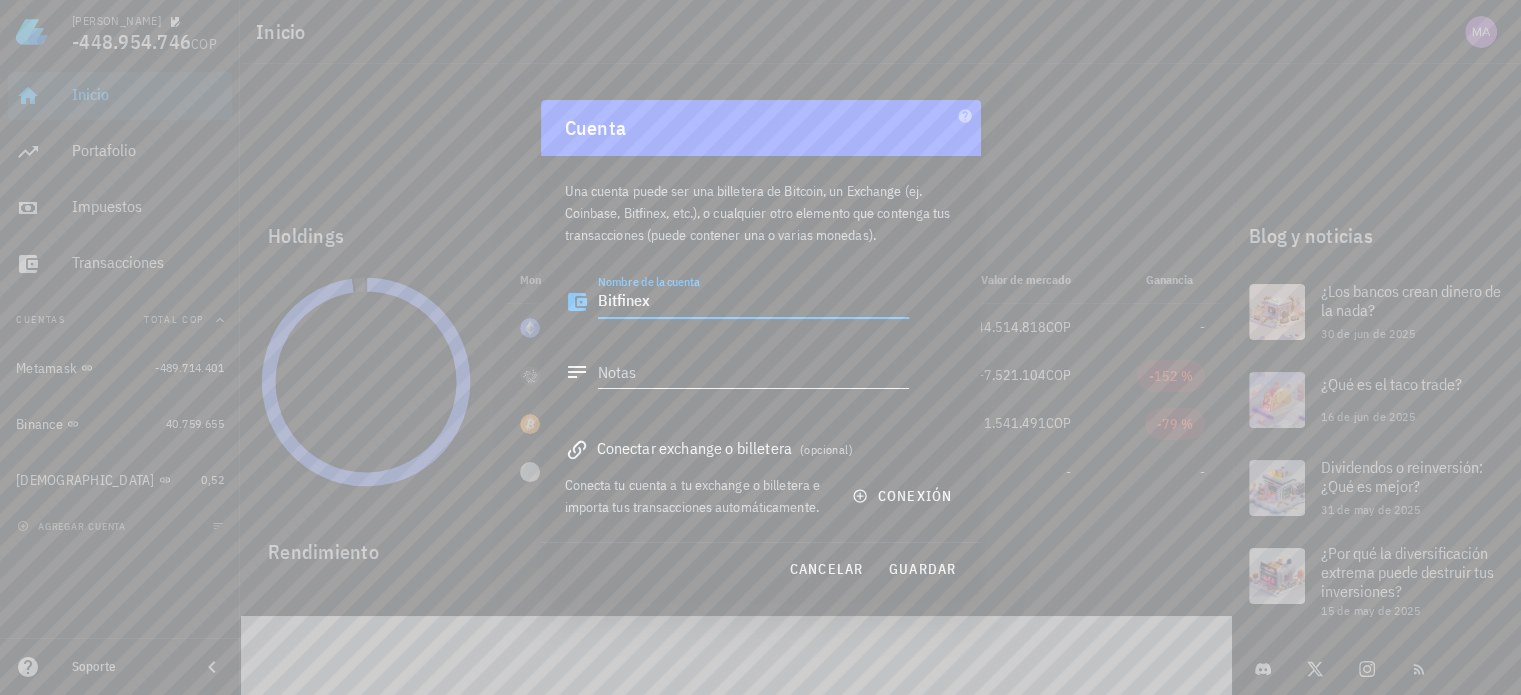 type on "Bitfinex" 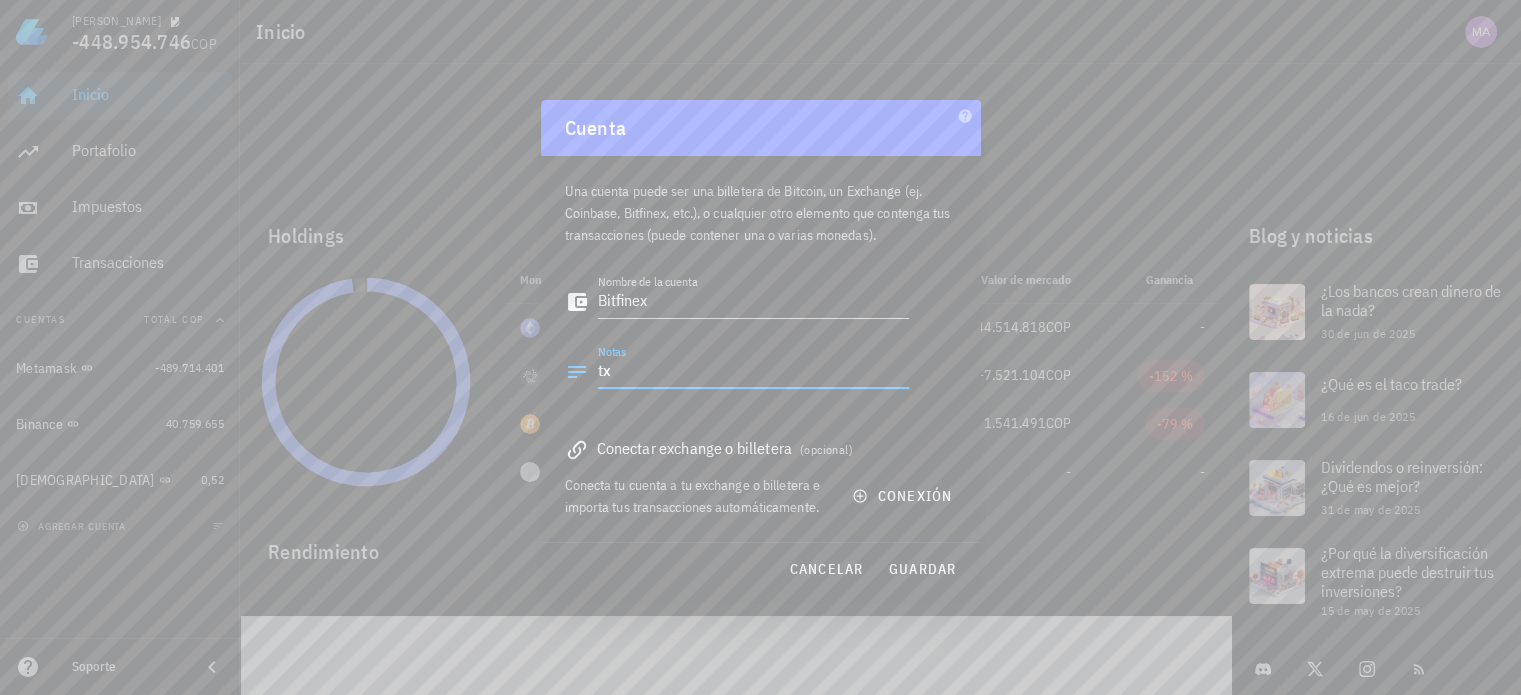 type on "t" 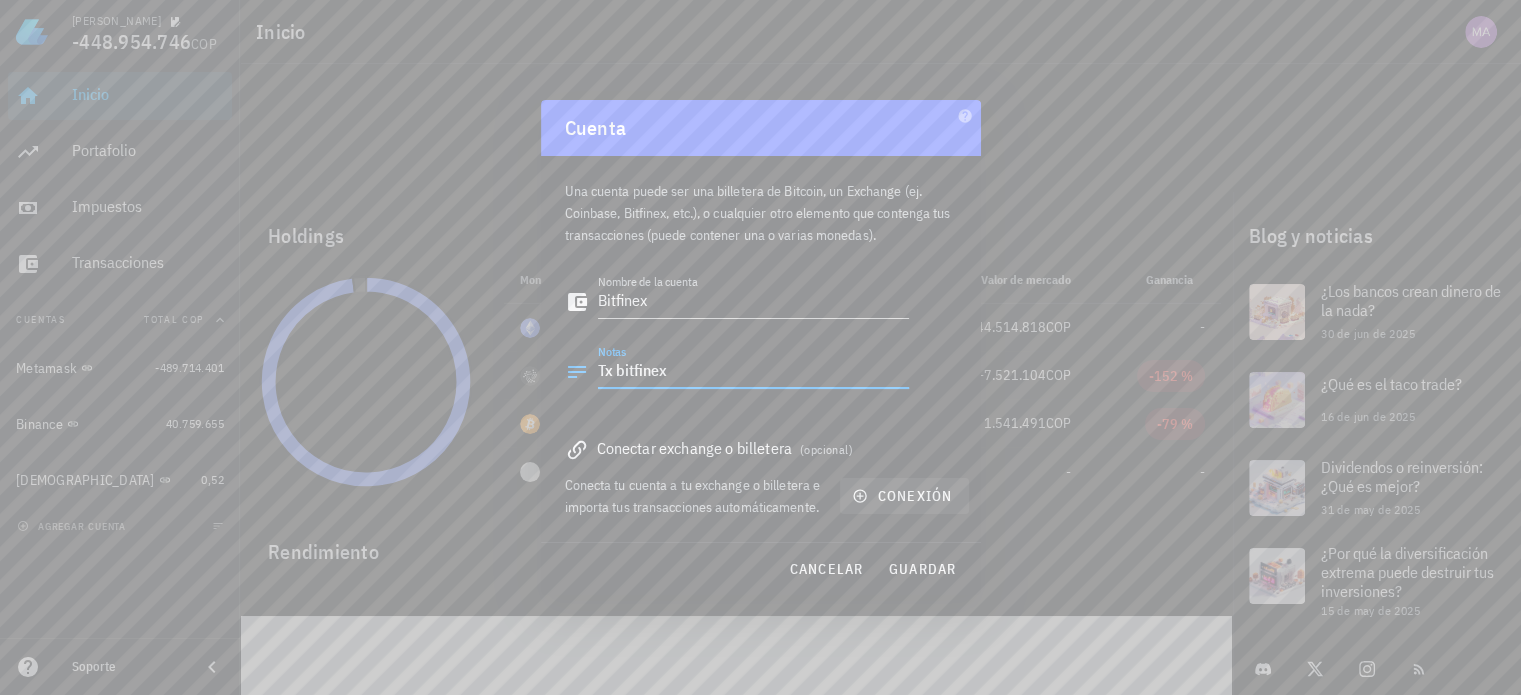type on "Tx bitfinex" 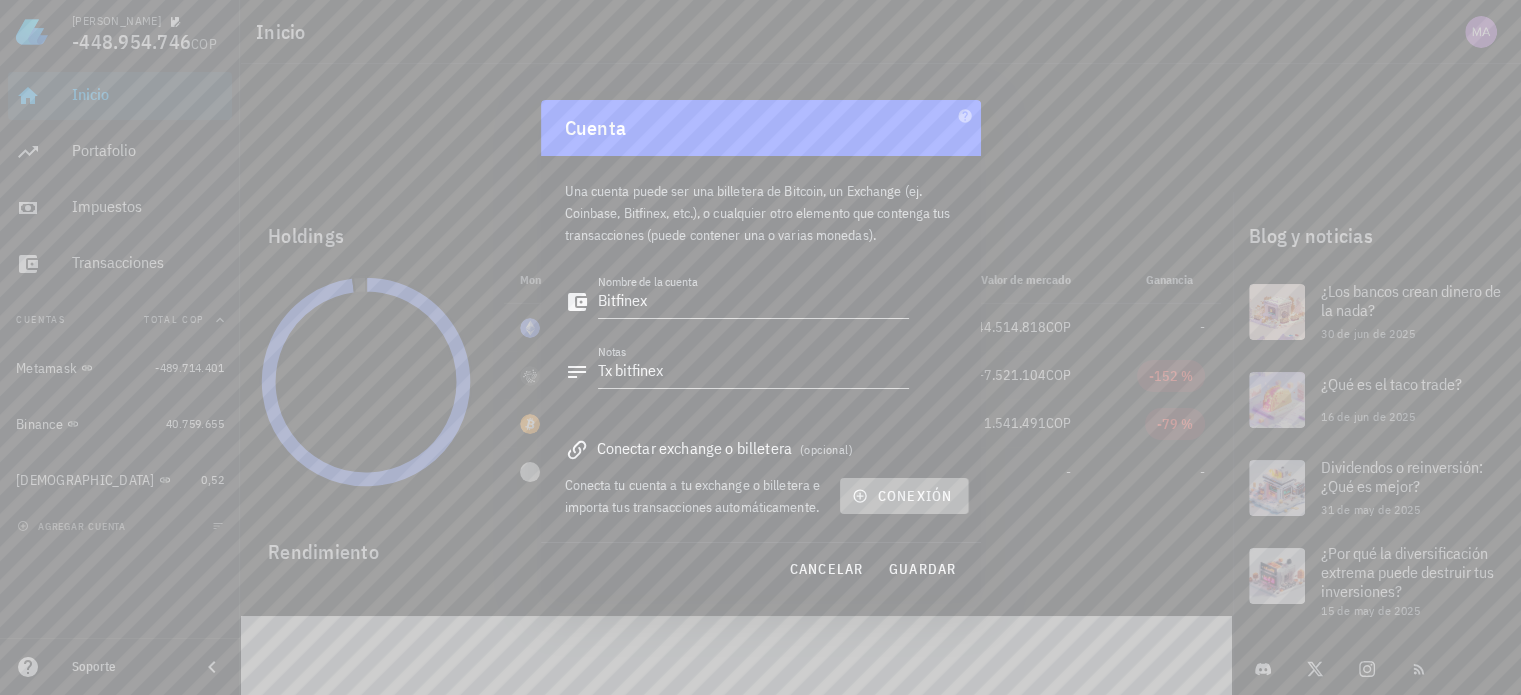 click on "conexión" at bounding box center (904, 496) 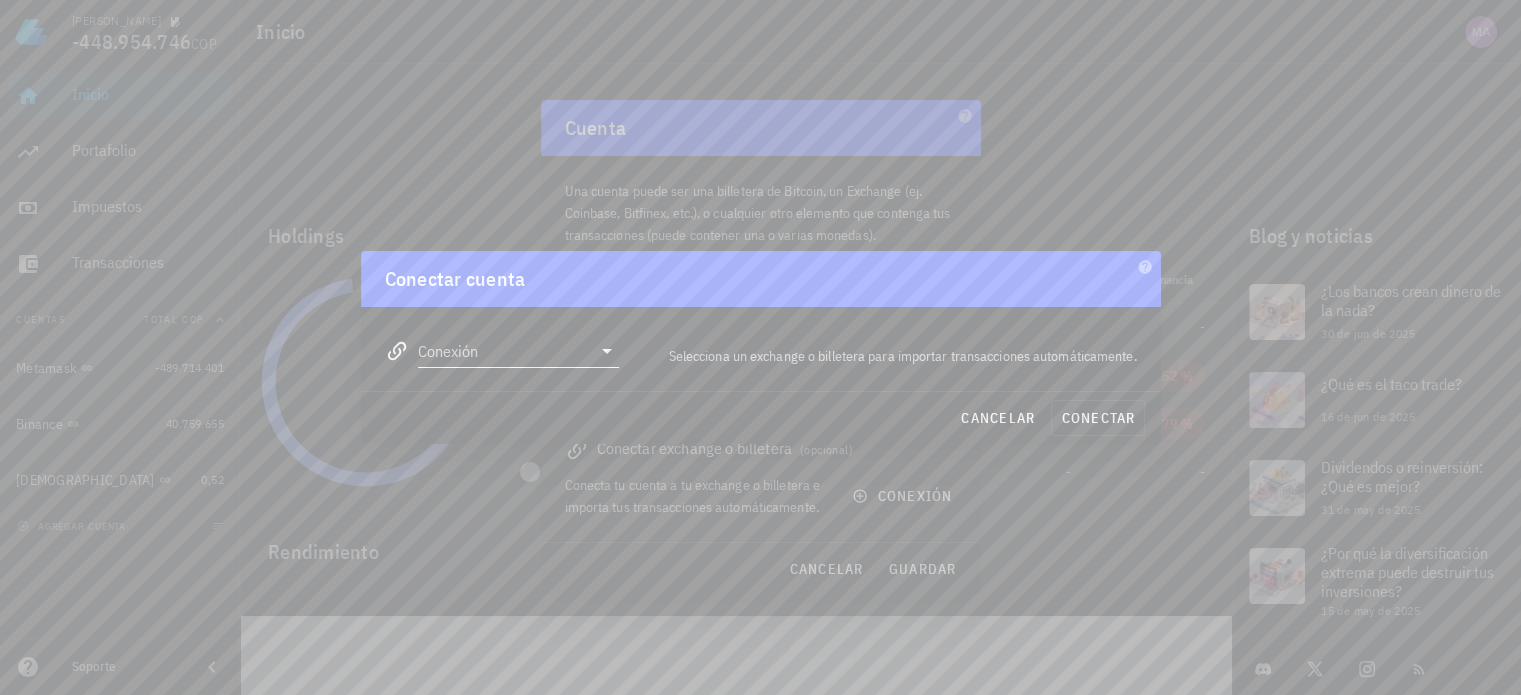 click 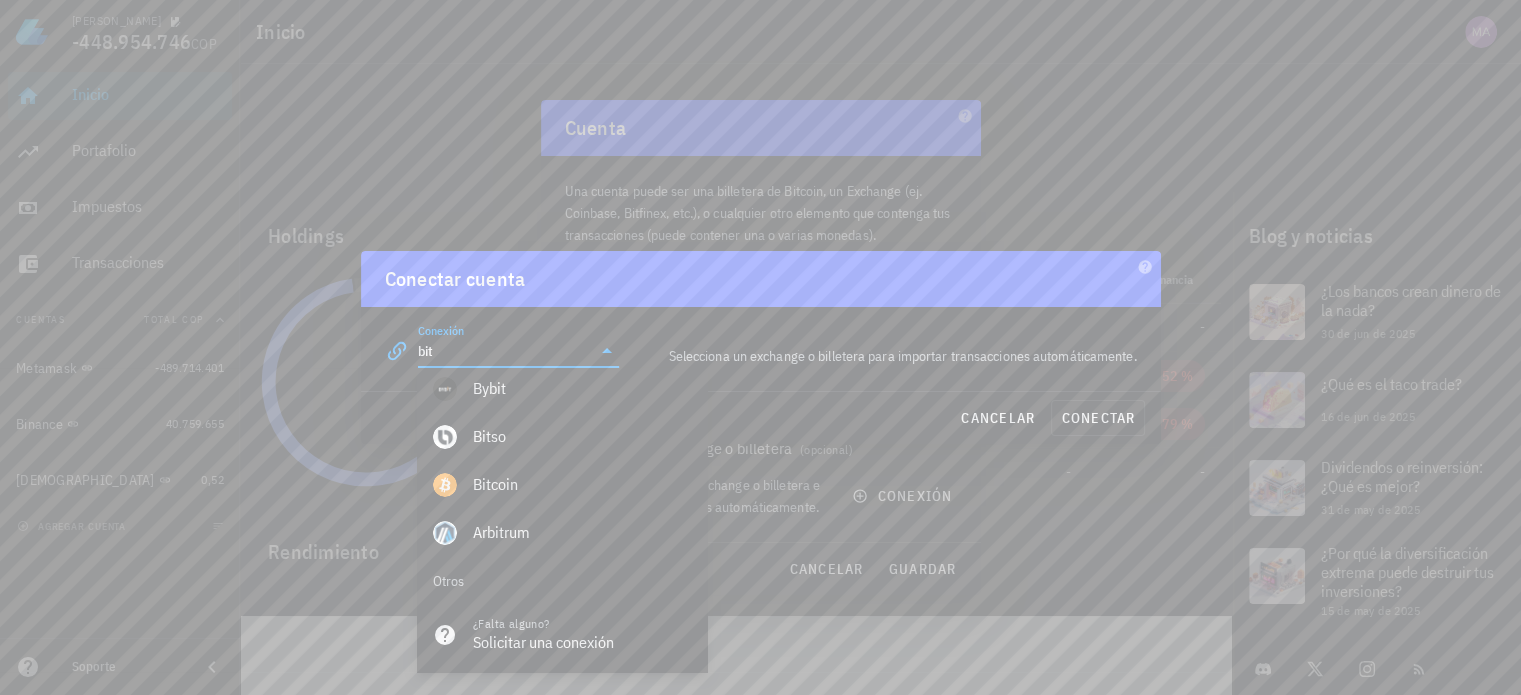 scroll, scrollTop: 60, scrollLeft: 0, axis: vertical 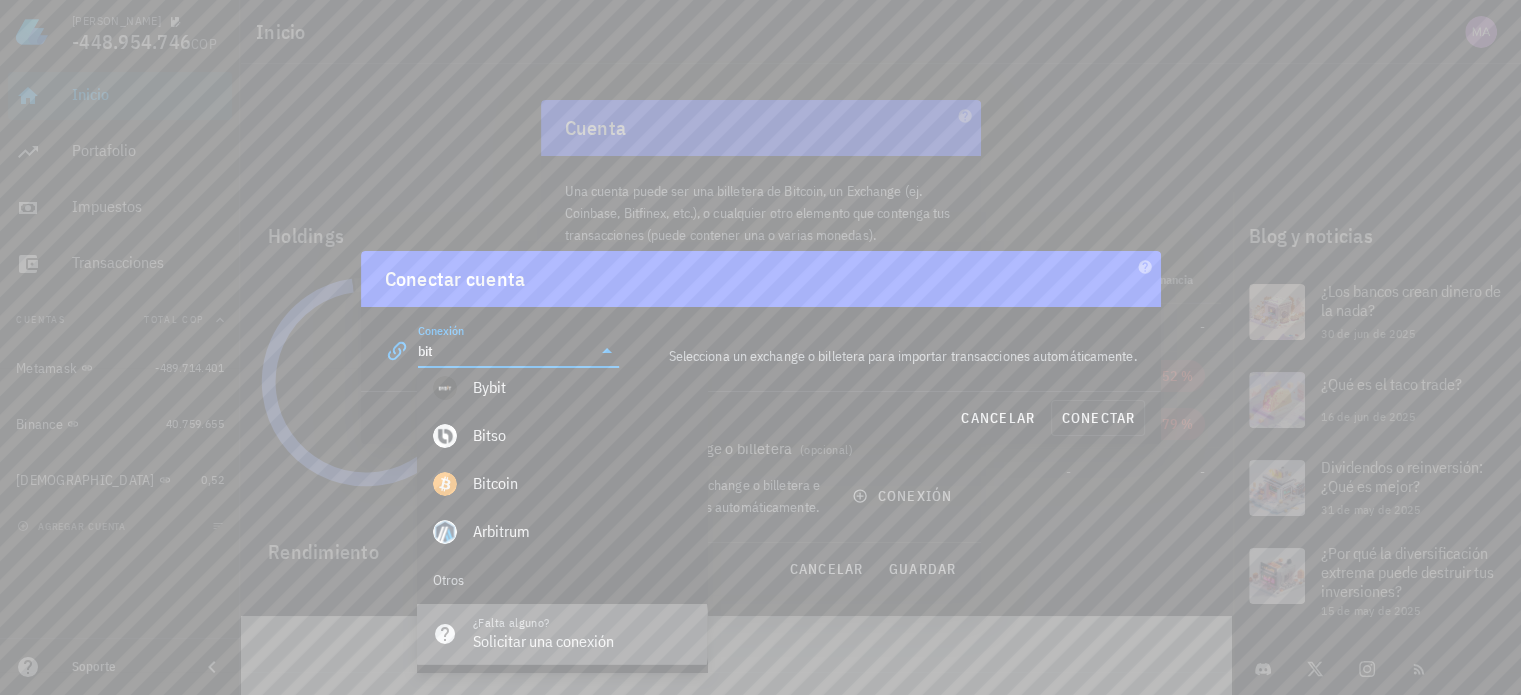 click on "Solicitar una conexión" at bounding box center [582, 641] 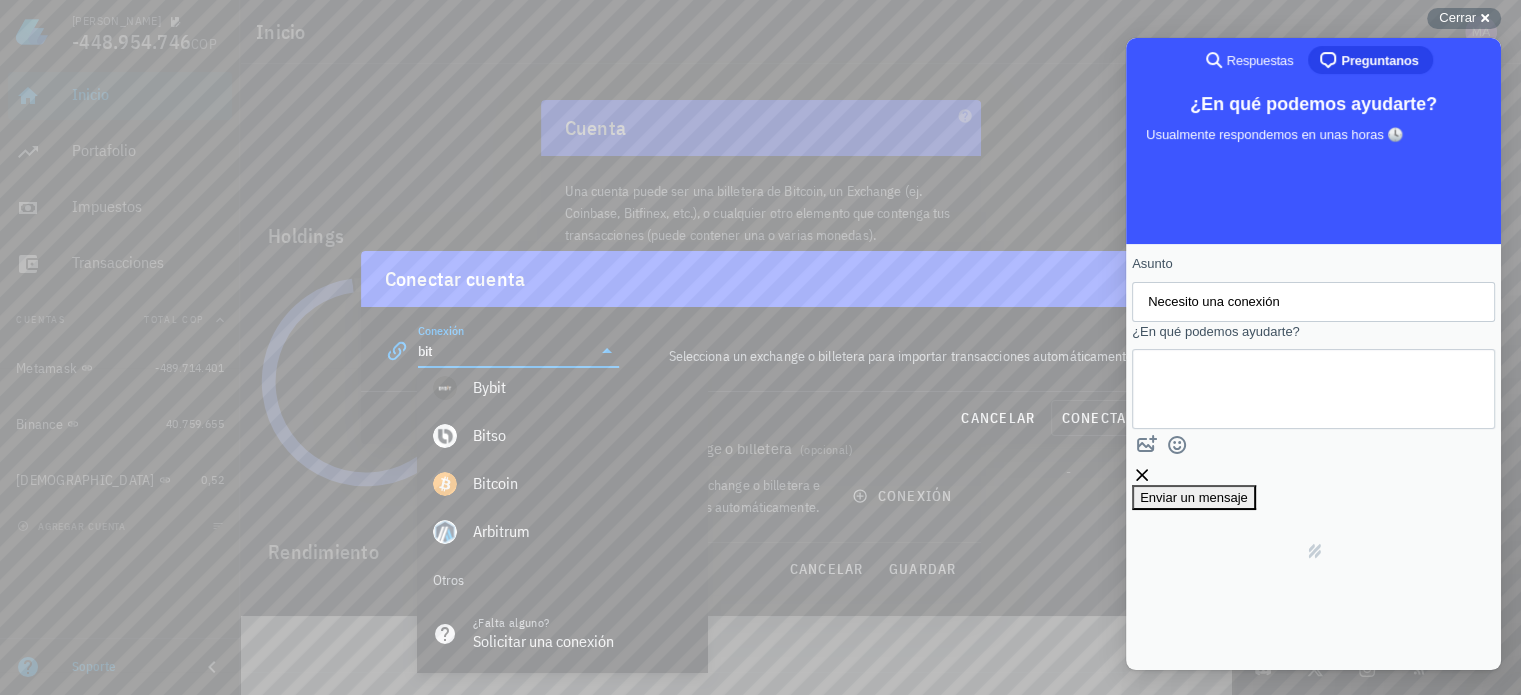 type on "bit" 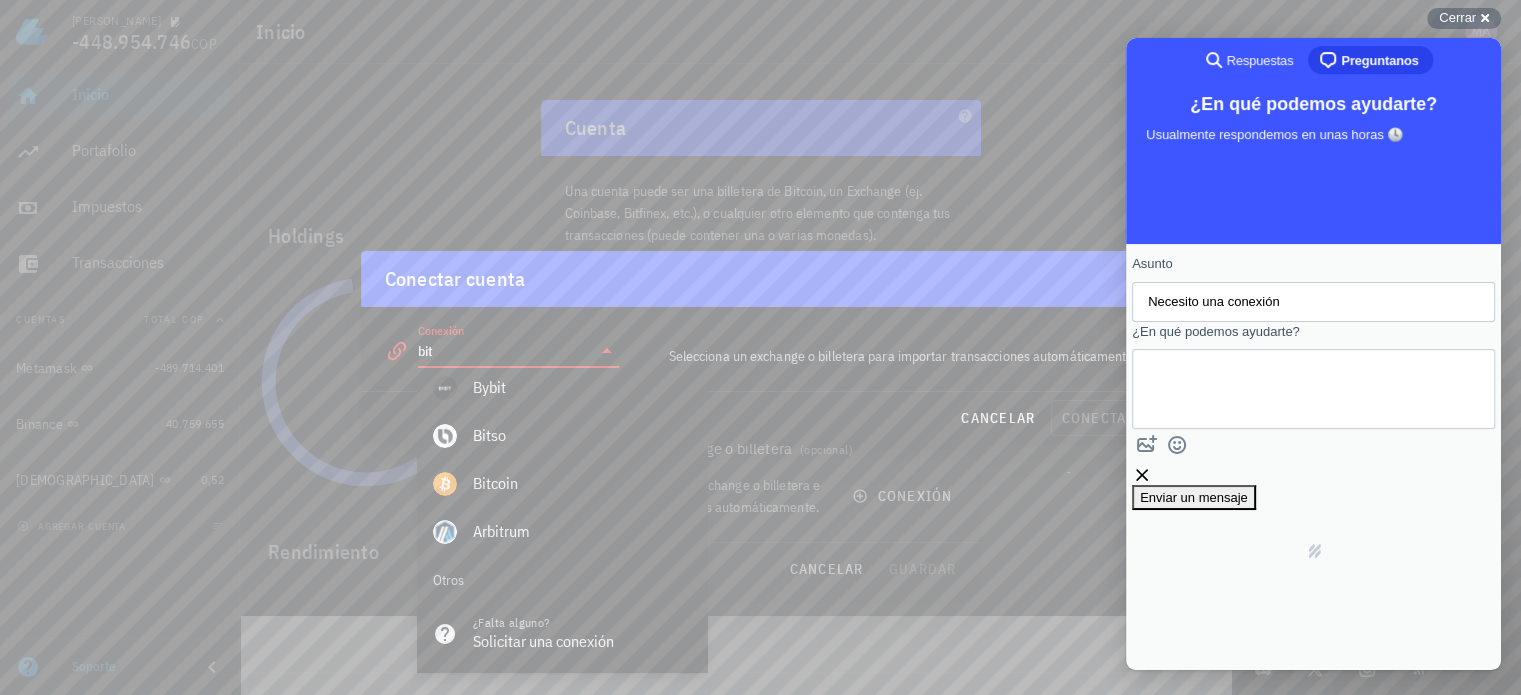 click on "¿En qué podemos ayudarte?" at bounding box center [1238, 389] 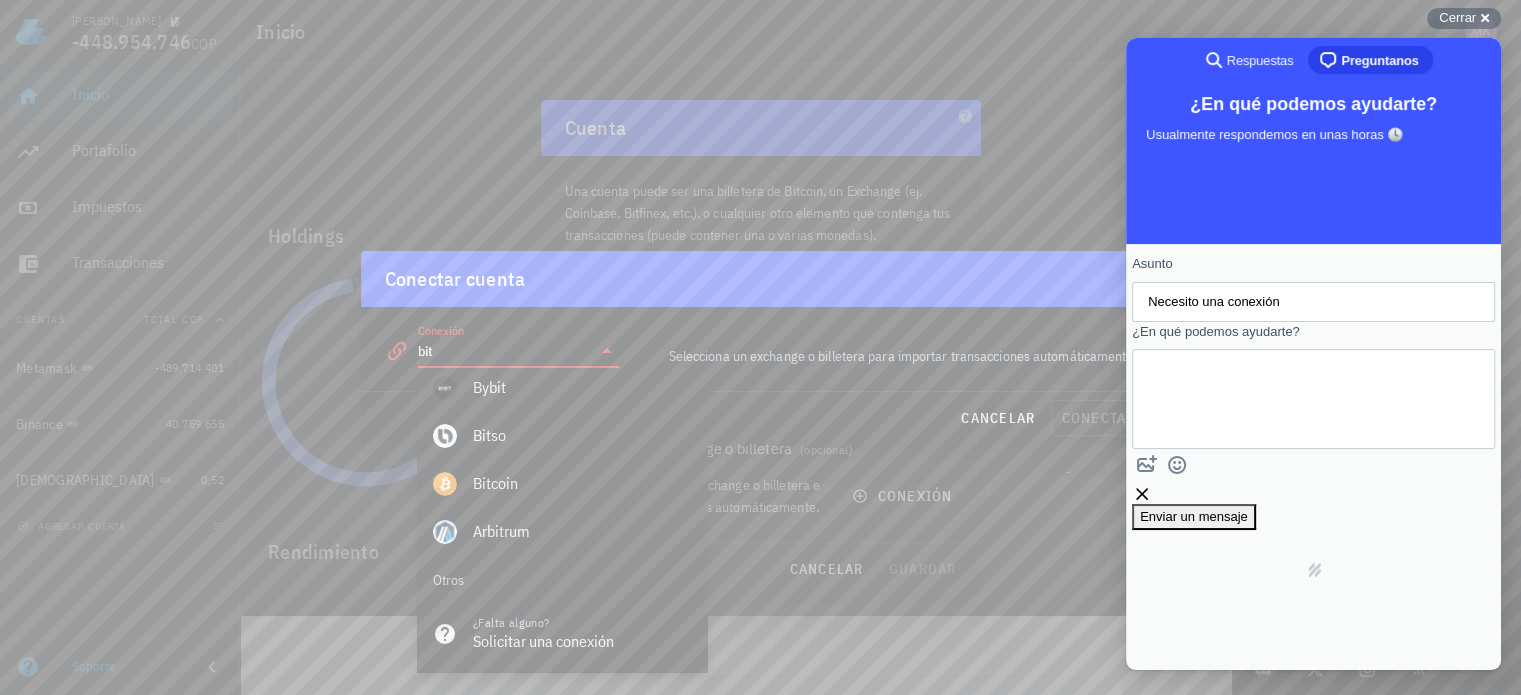 type on "necesito conexión a [URL][DOMAIN_NAME]" 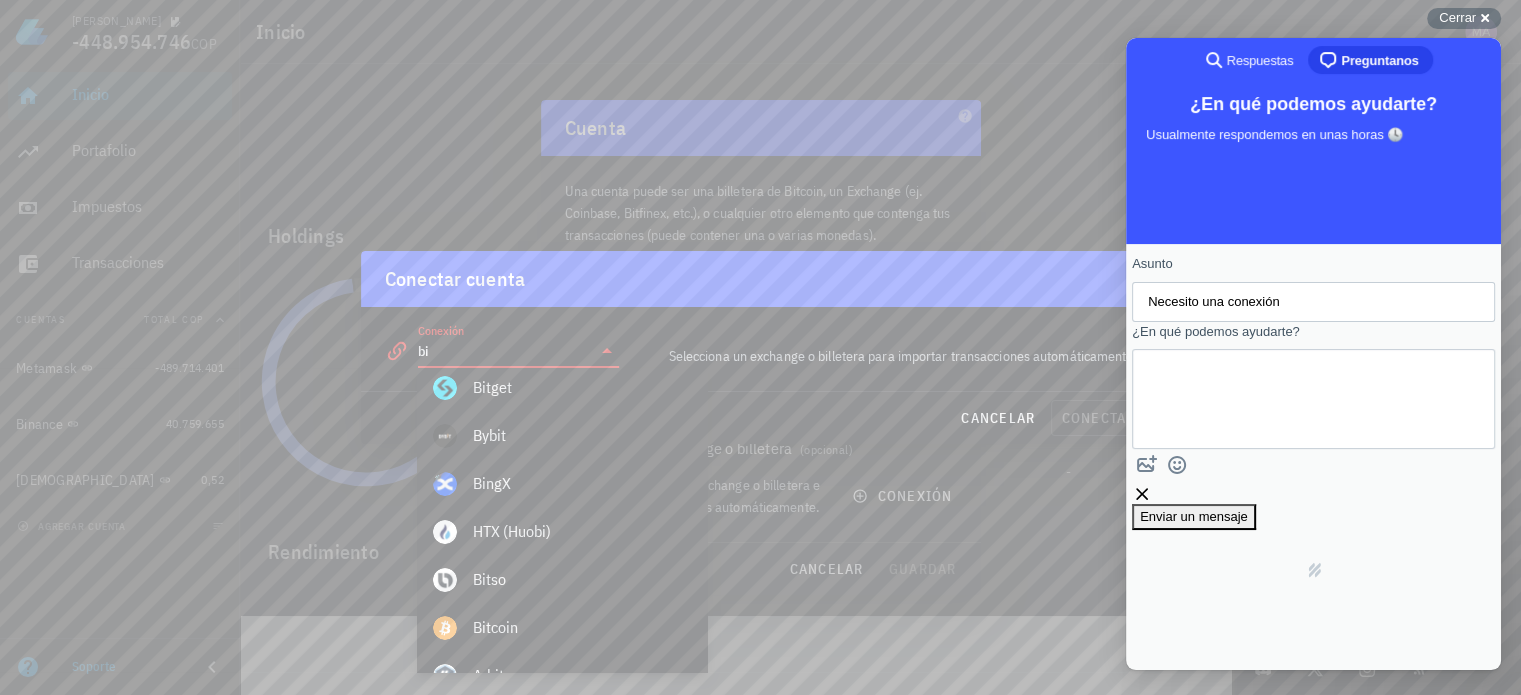 type on "b" 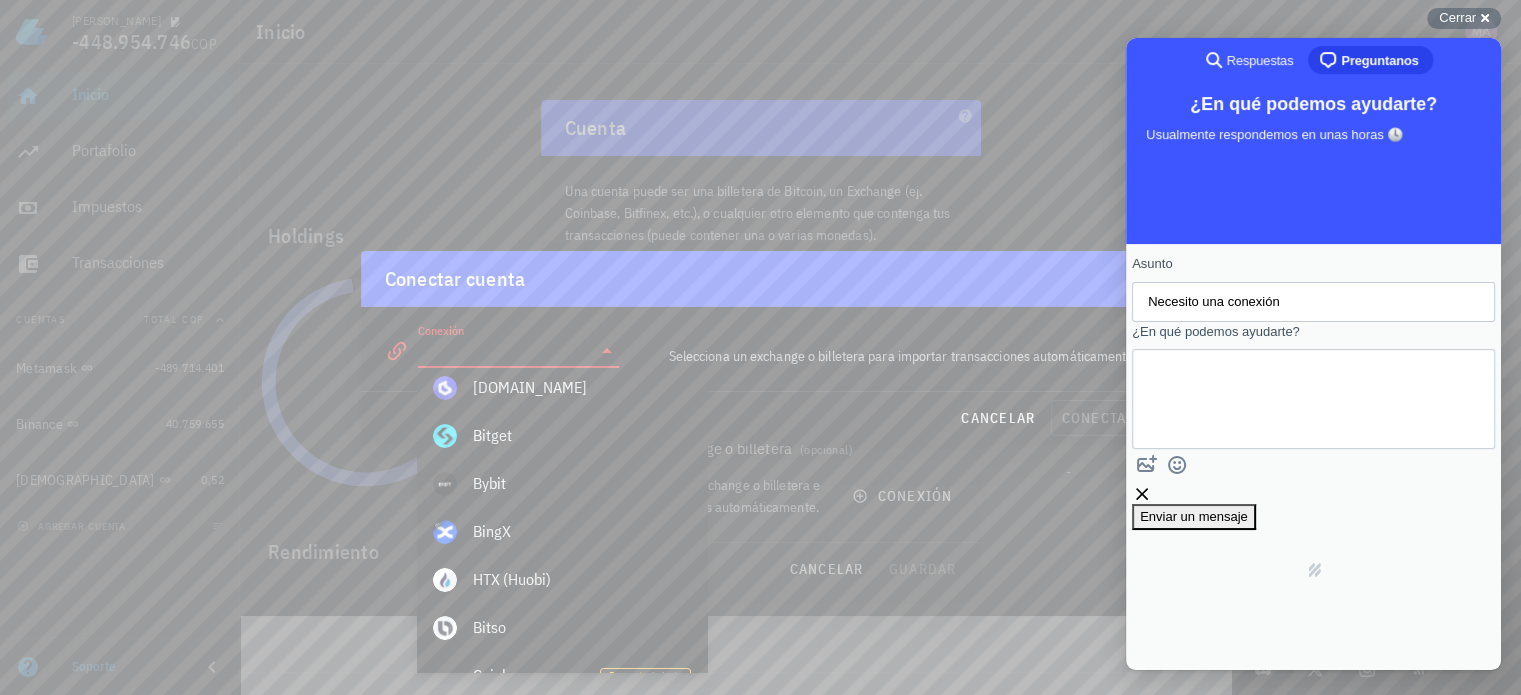 scroll, scrollTop: 108, scrollLeft: 0, axis: vertical 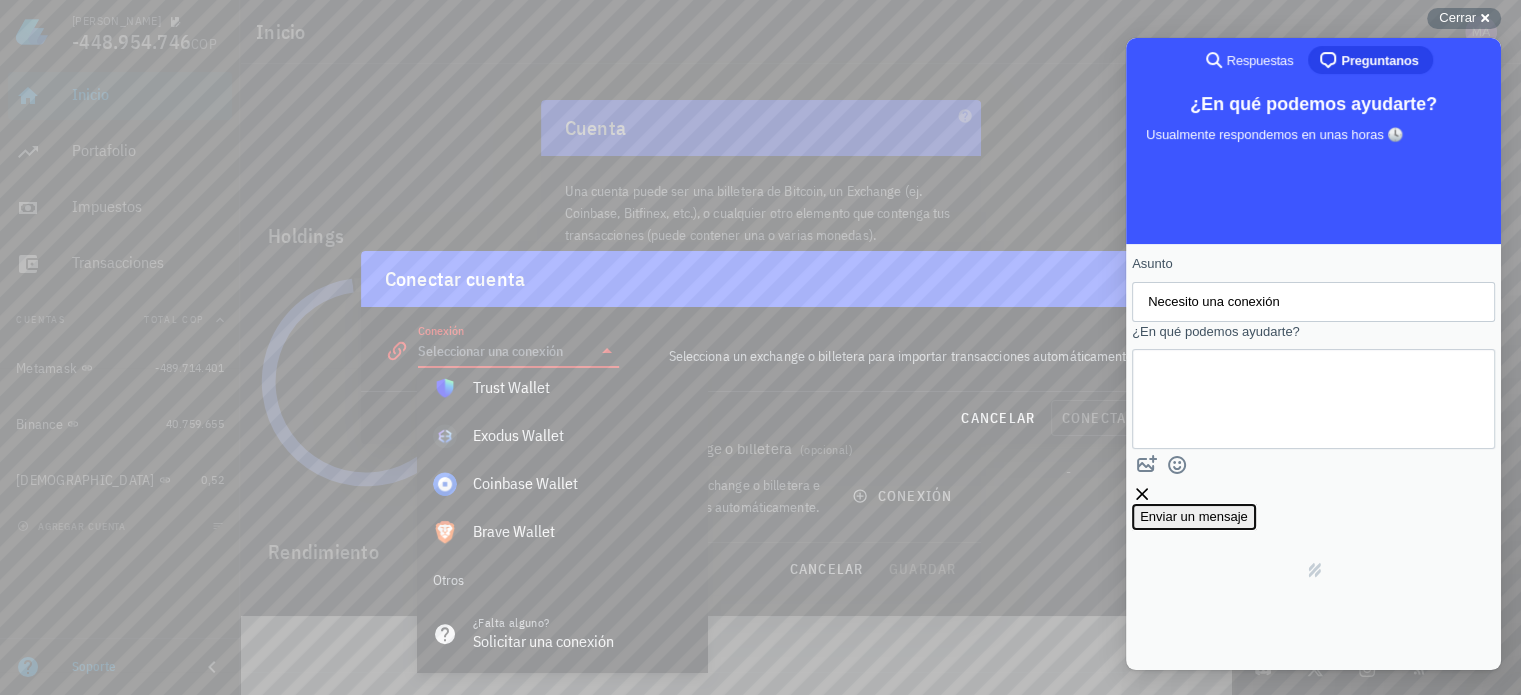 click on "Enviar un mensaje" at bounding box center [1194, 516] 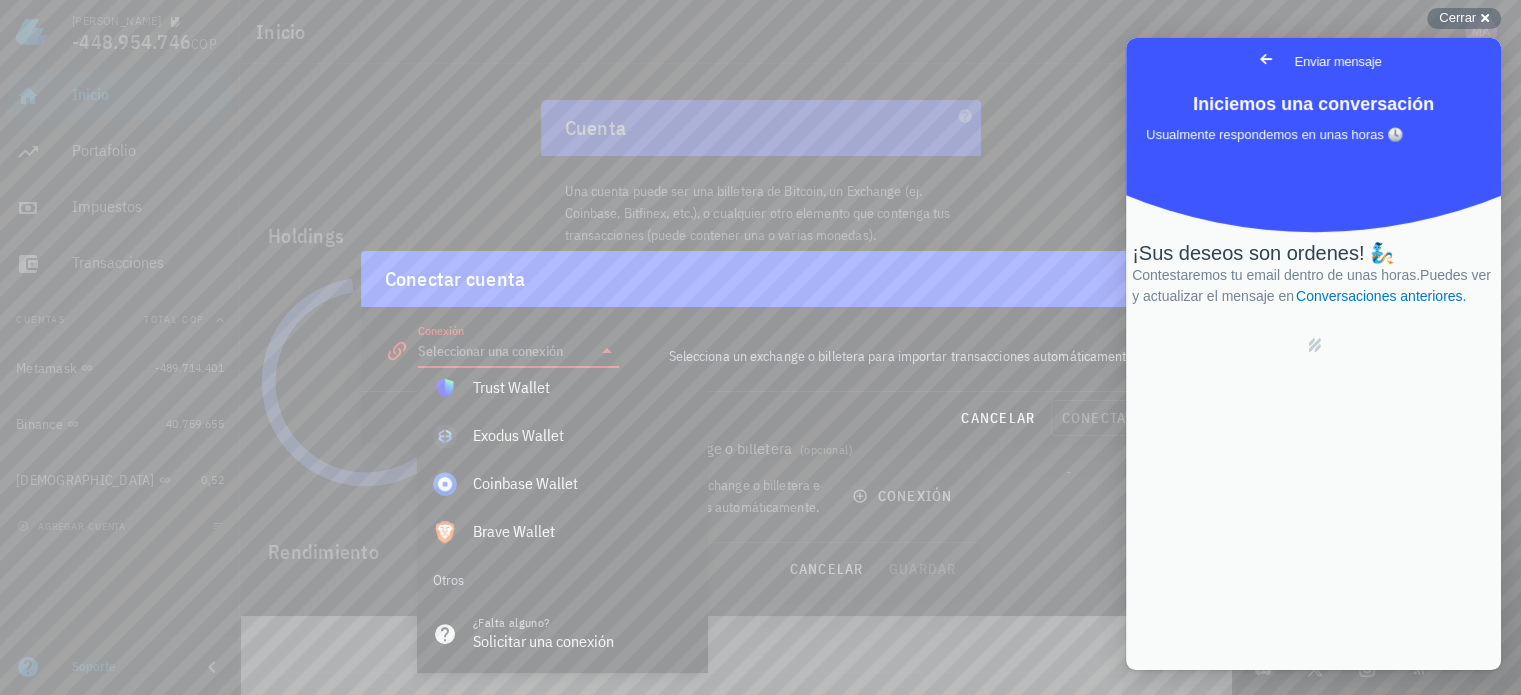 click at bounding box center (760, 347) 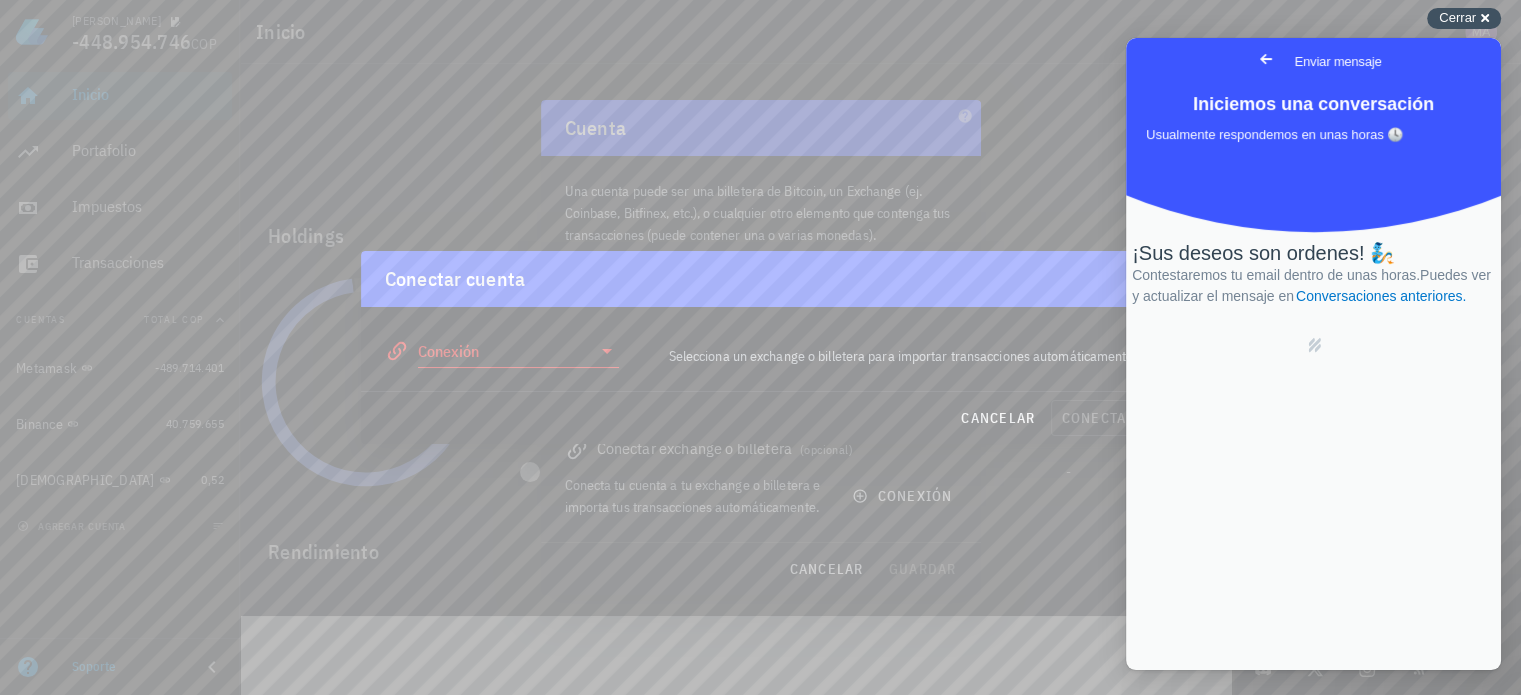 click on "Cerrar" at bounding box center (1457, 17) 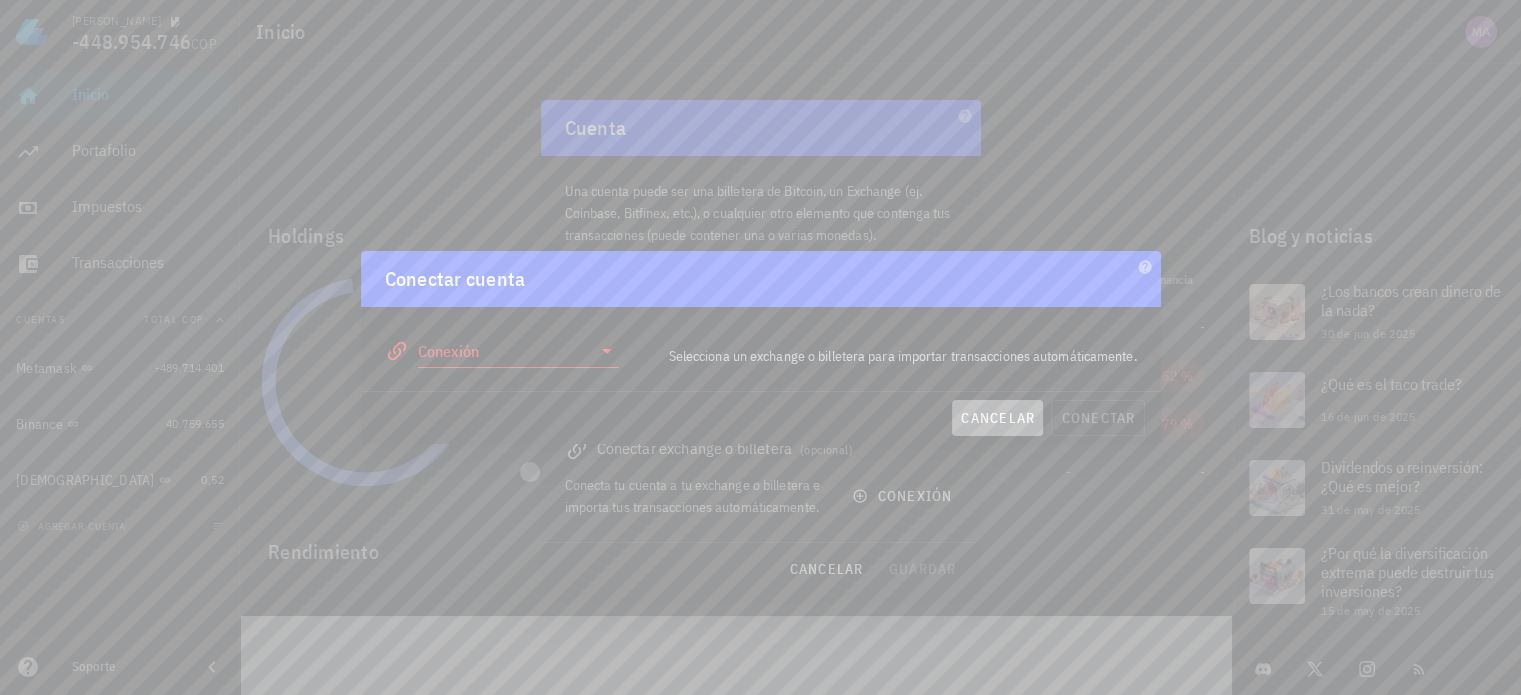 click on "cancelar" at bounding box center [997, 418] 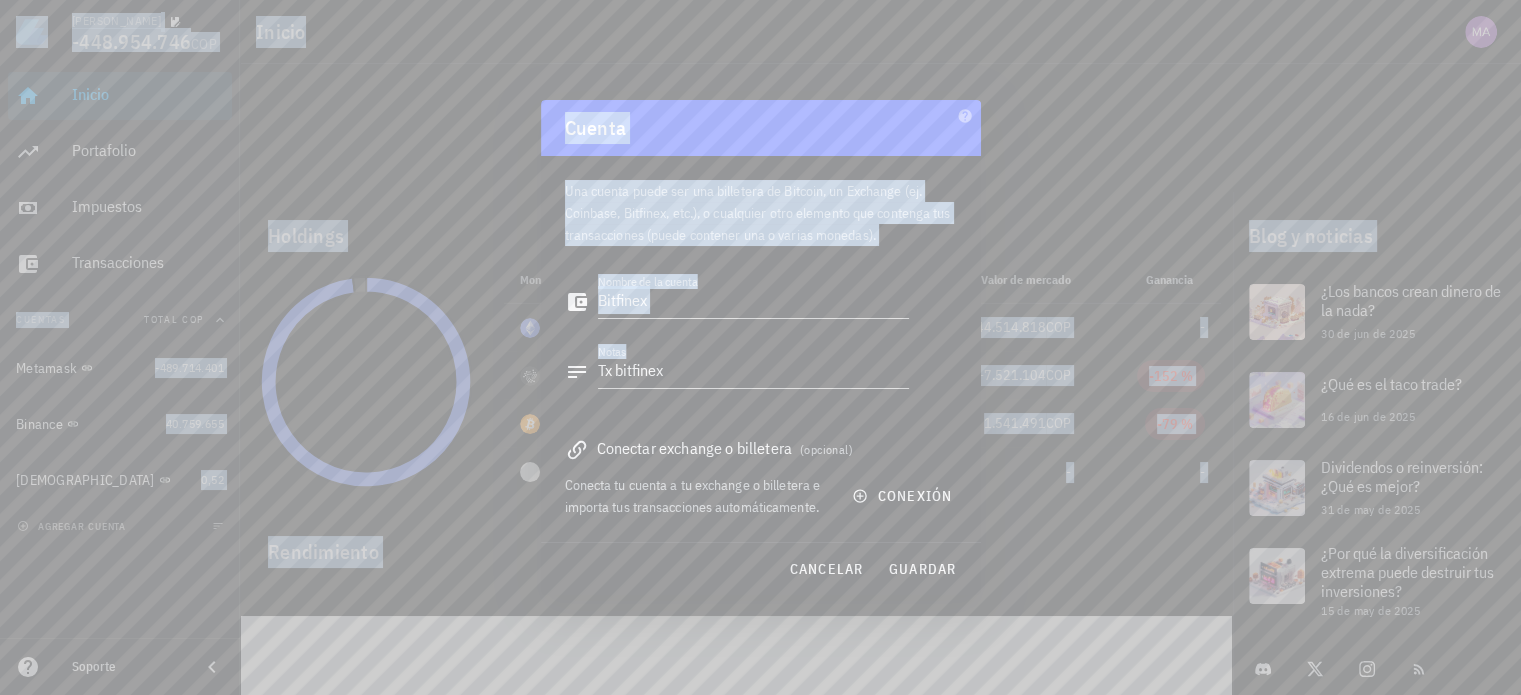 drag, startPoint x: 1019, startPoint y: 424, endPoint x: 964, endPoint y: 348, distance: 93.813644 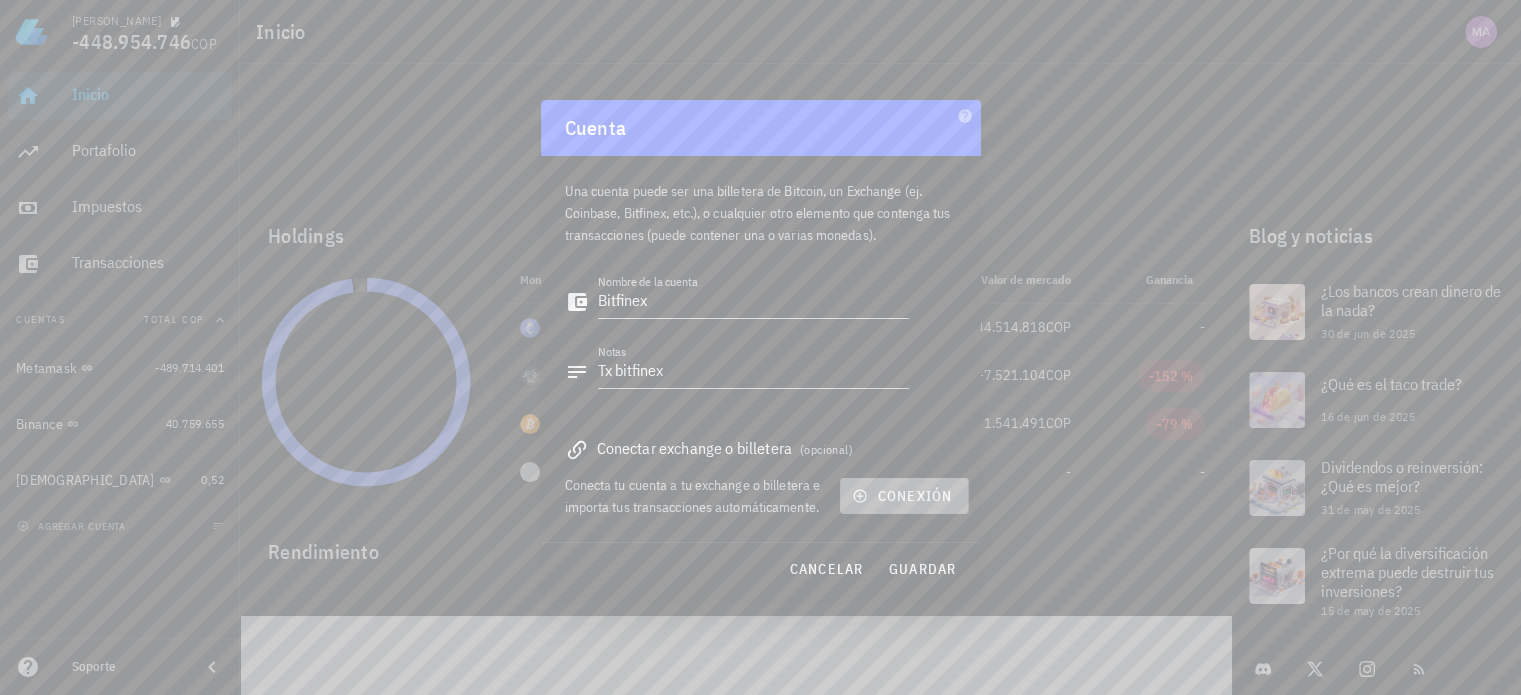 click on "conexión" at bounding box center (904, 496) 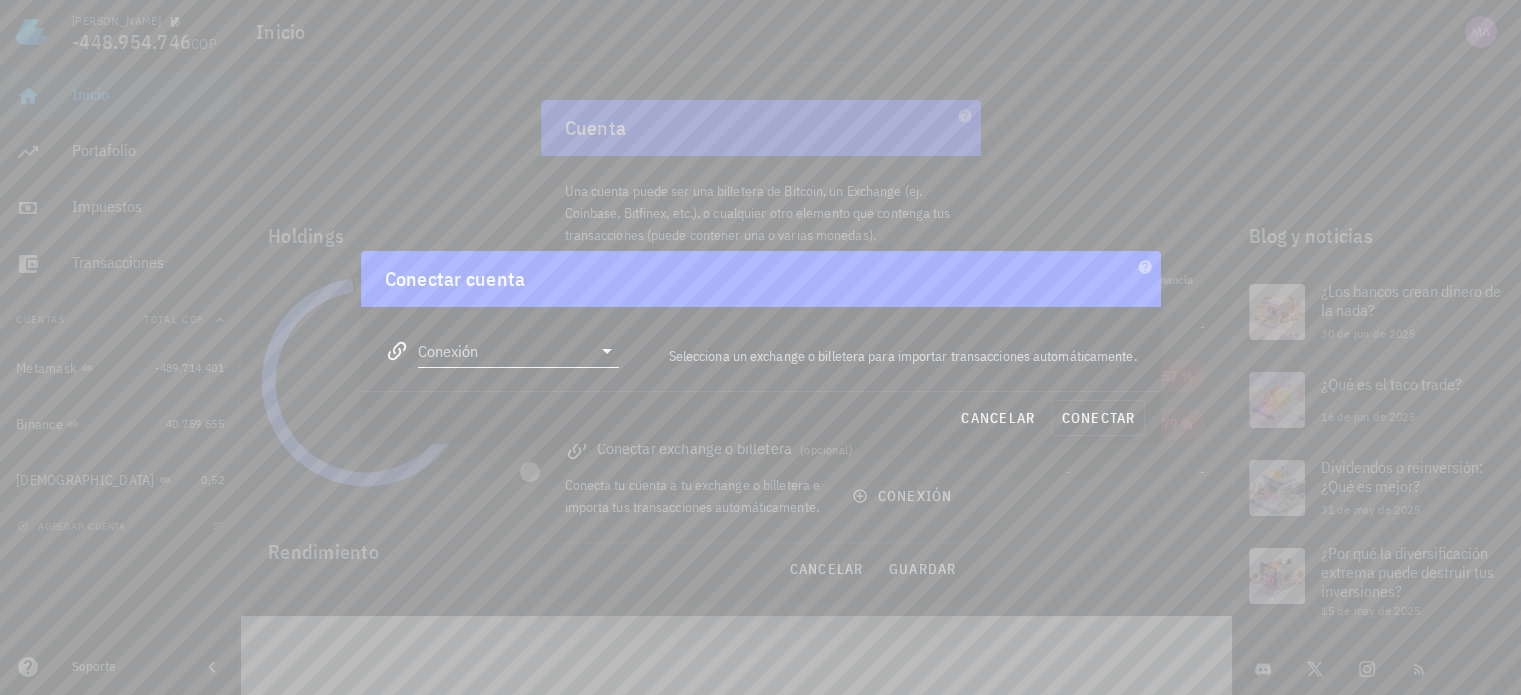 click 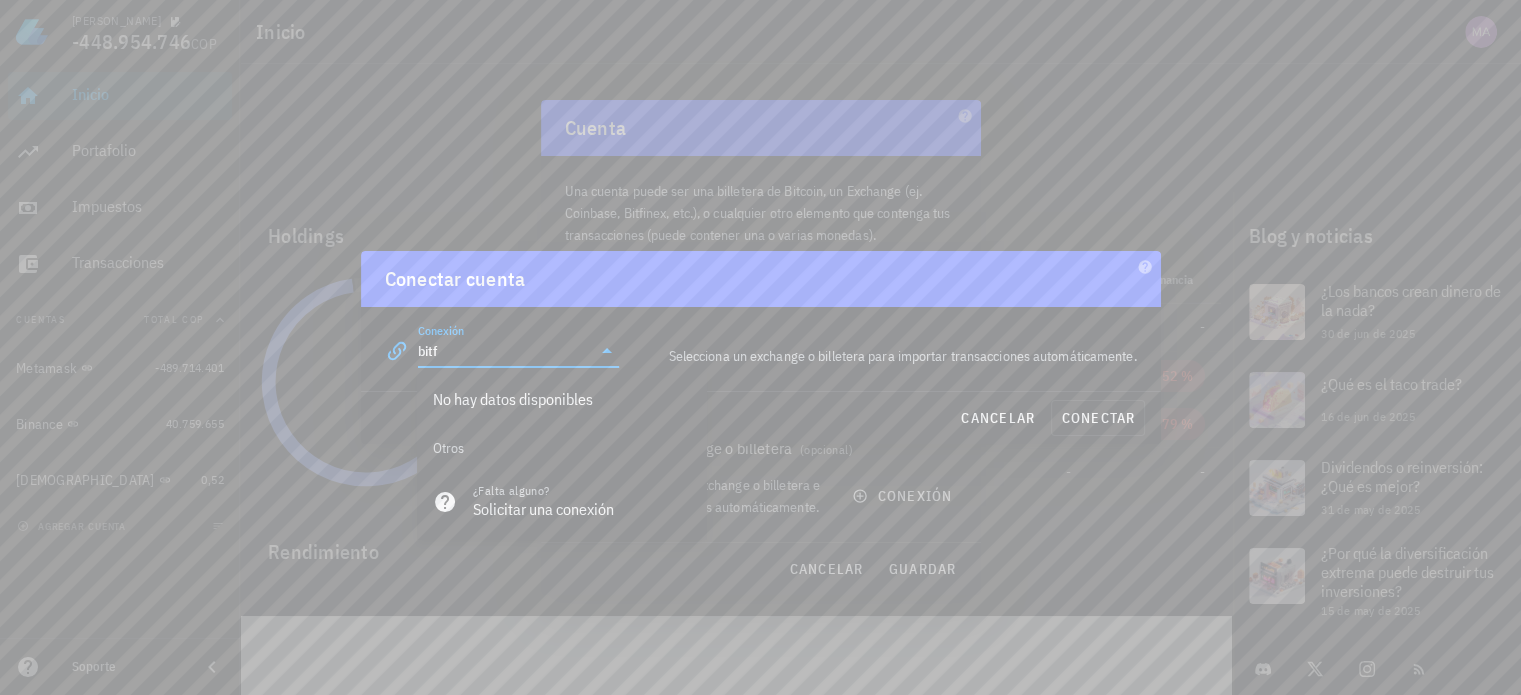 scroll, scrollTop: 0, scrollLeft: 0, axis: both 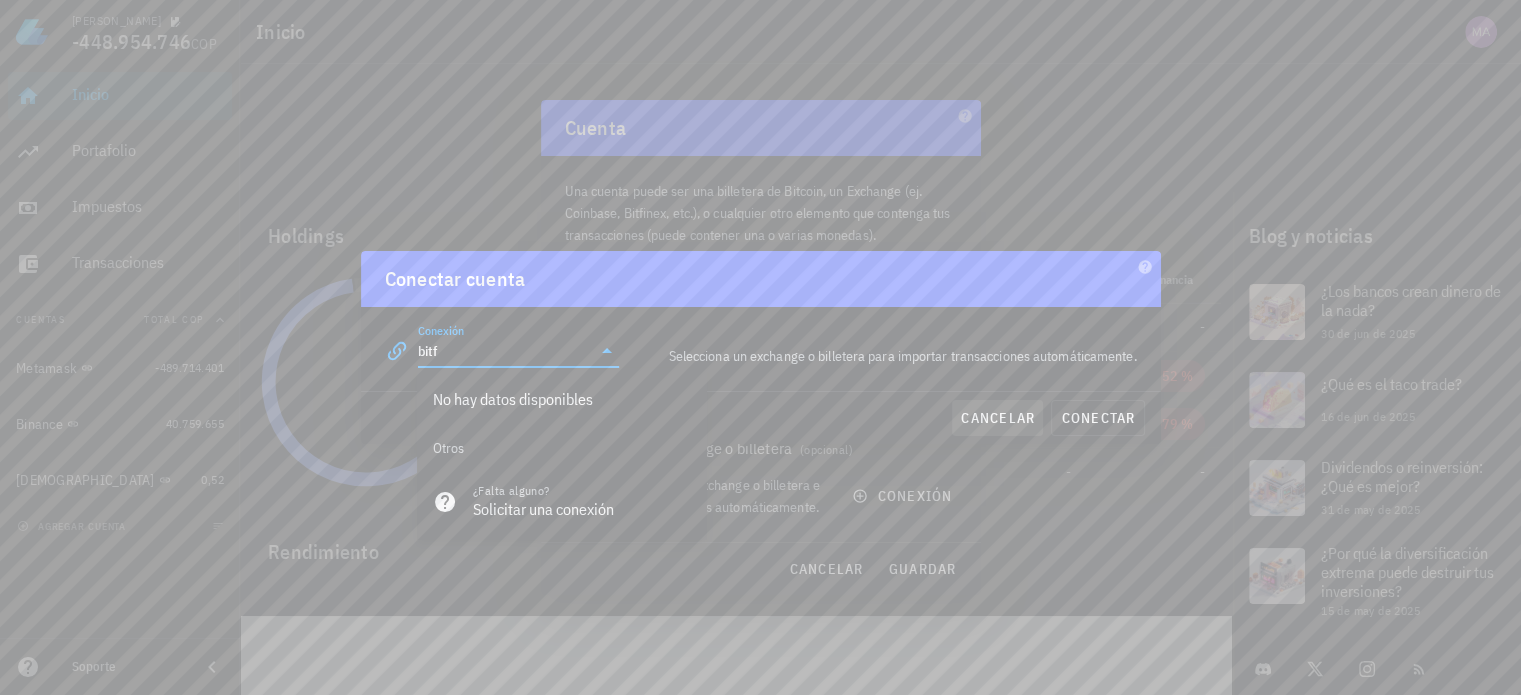 type on "bitf" 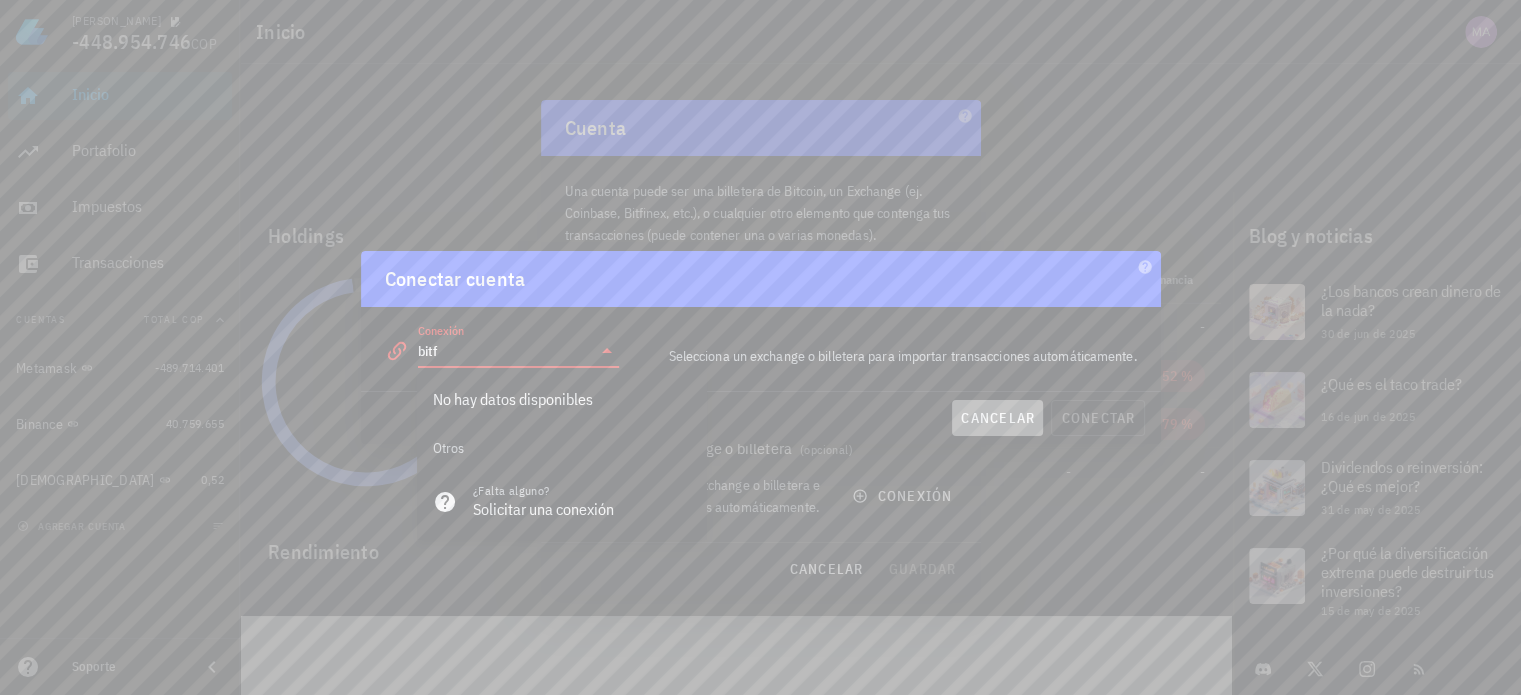 click on "cancelar" at bounding box center (997, 418) 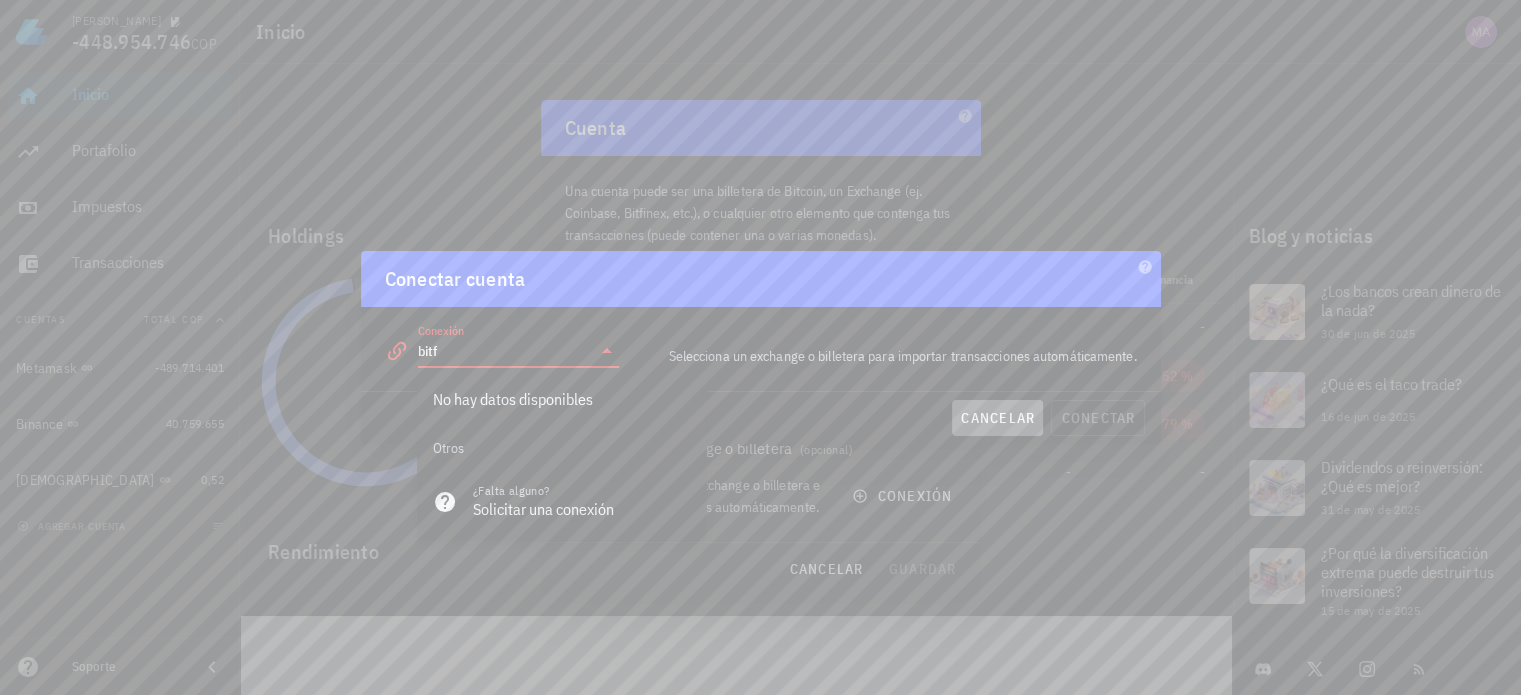 type 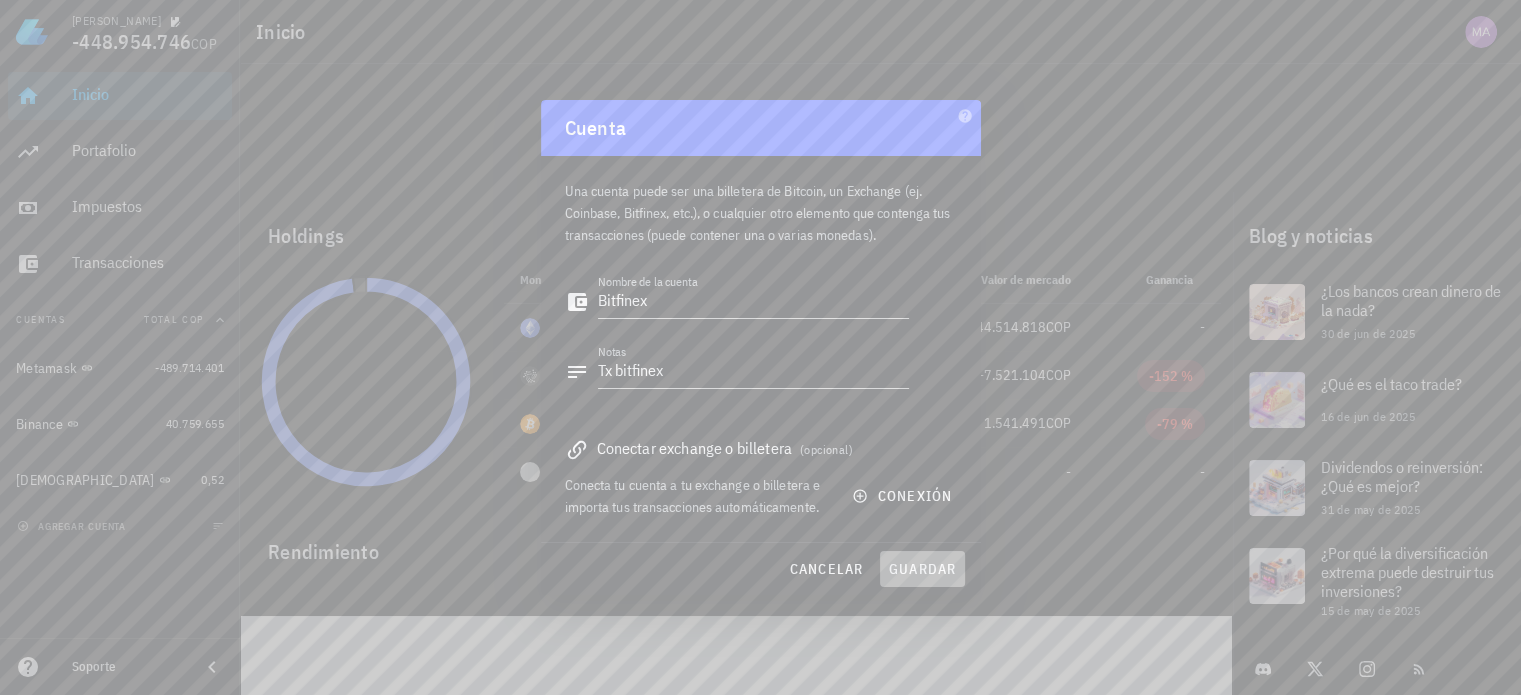 click on "guardar" at bounding box center (922, 569) 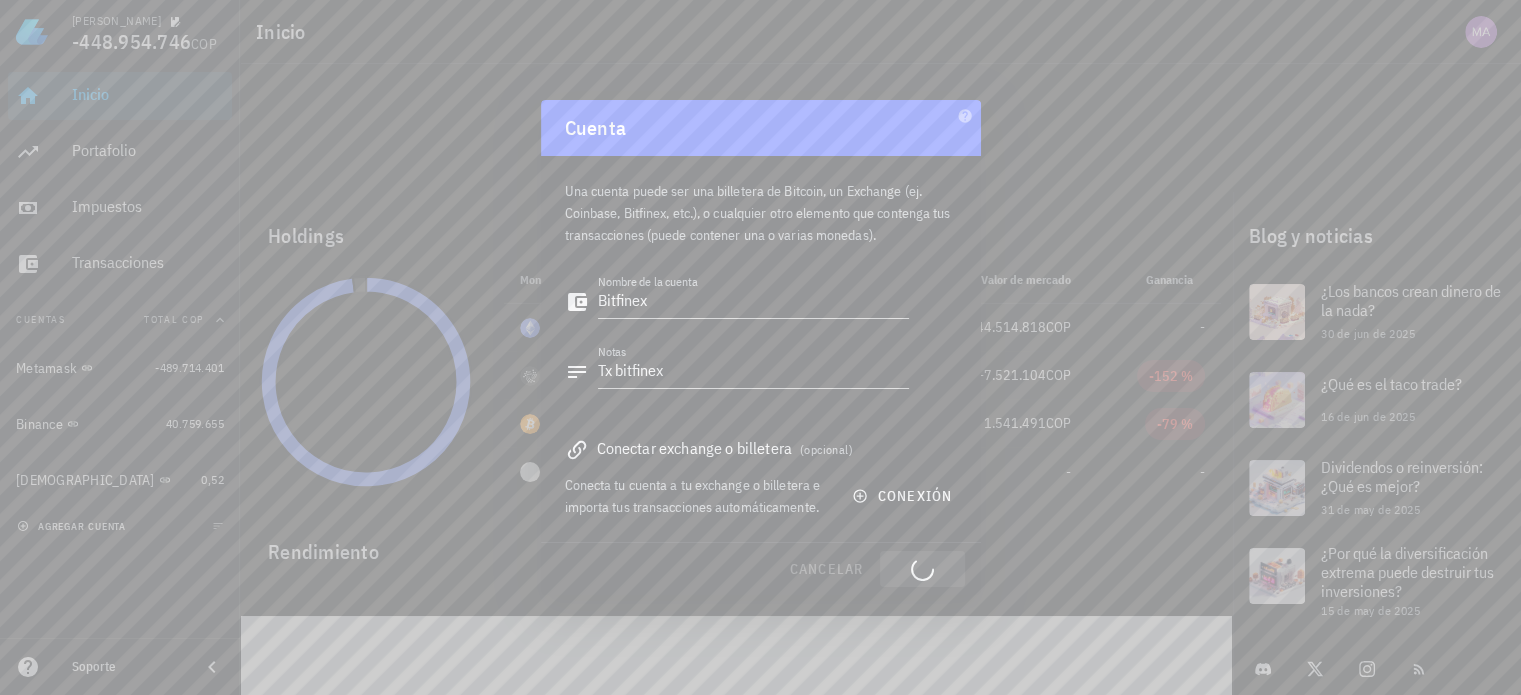 type 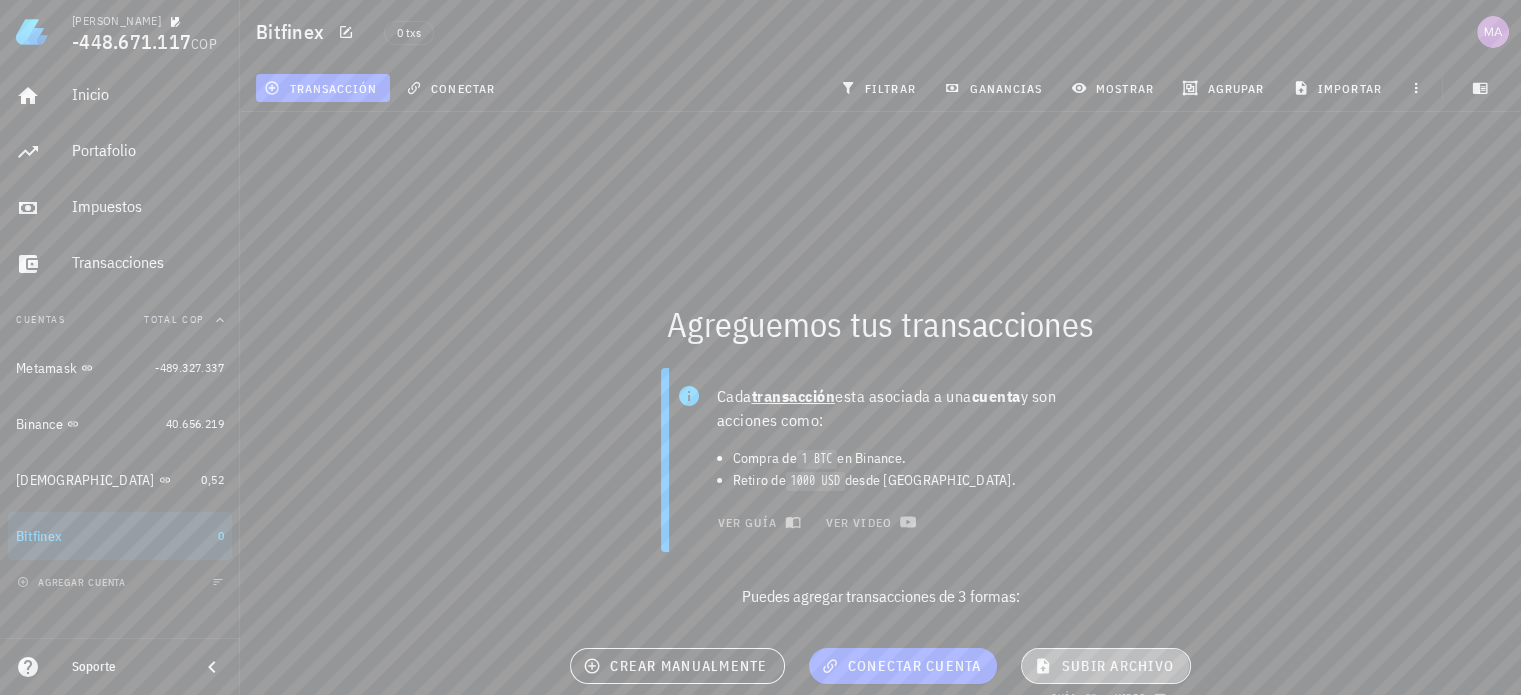 click on "subir archivo" at bounding box center [1105, 666] 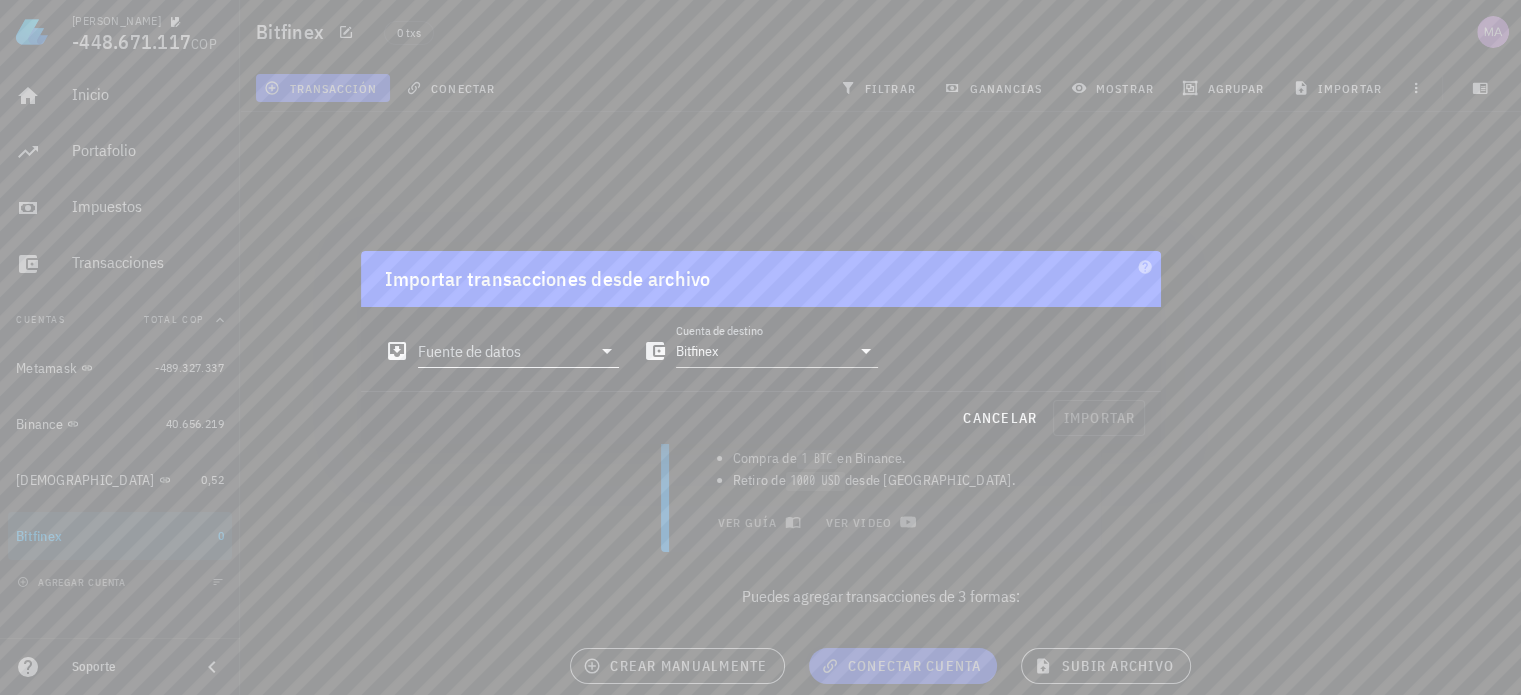click 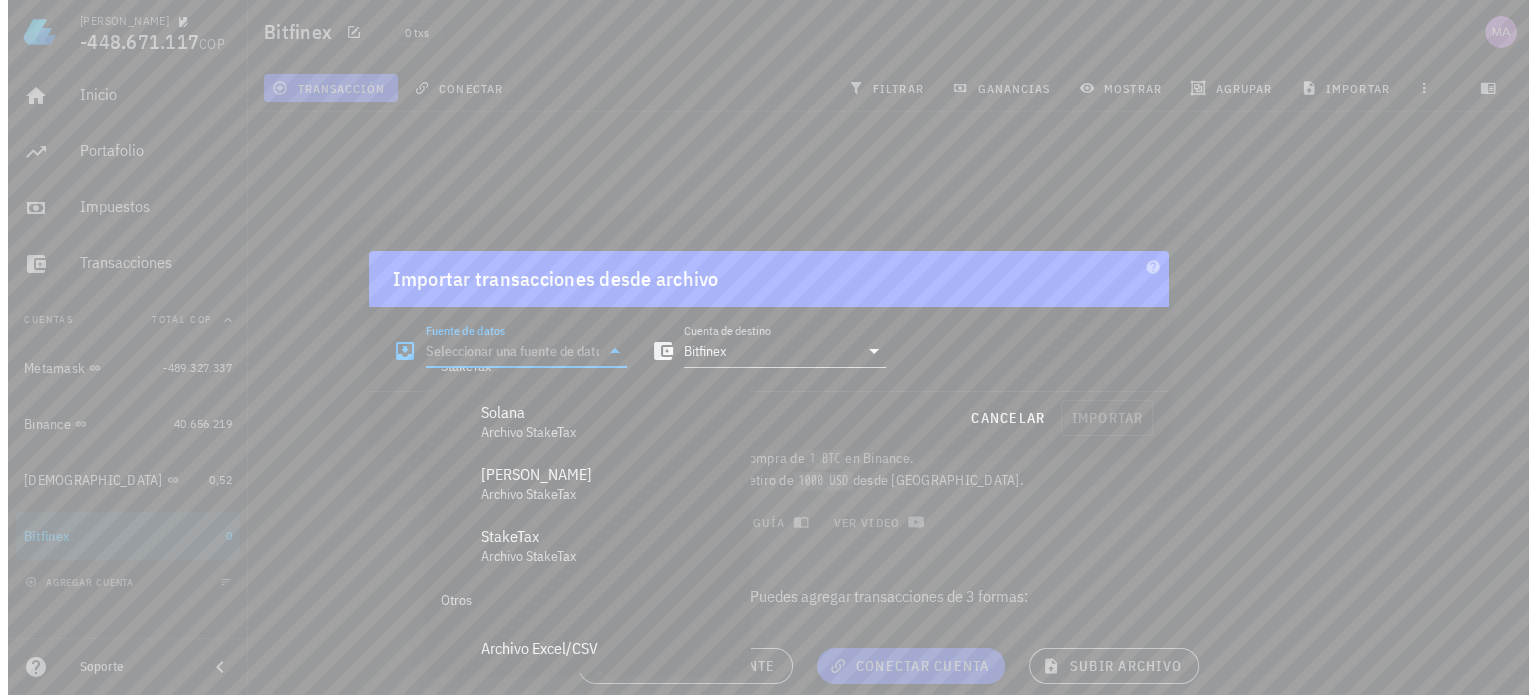 scroll, scrollTop: 834, scrollLeft: 0, axis: vertical 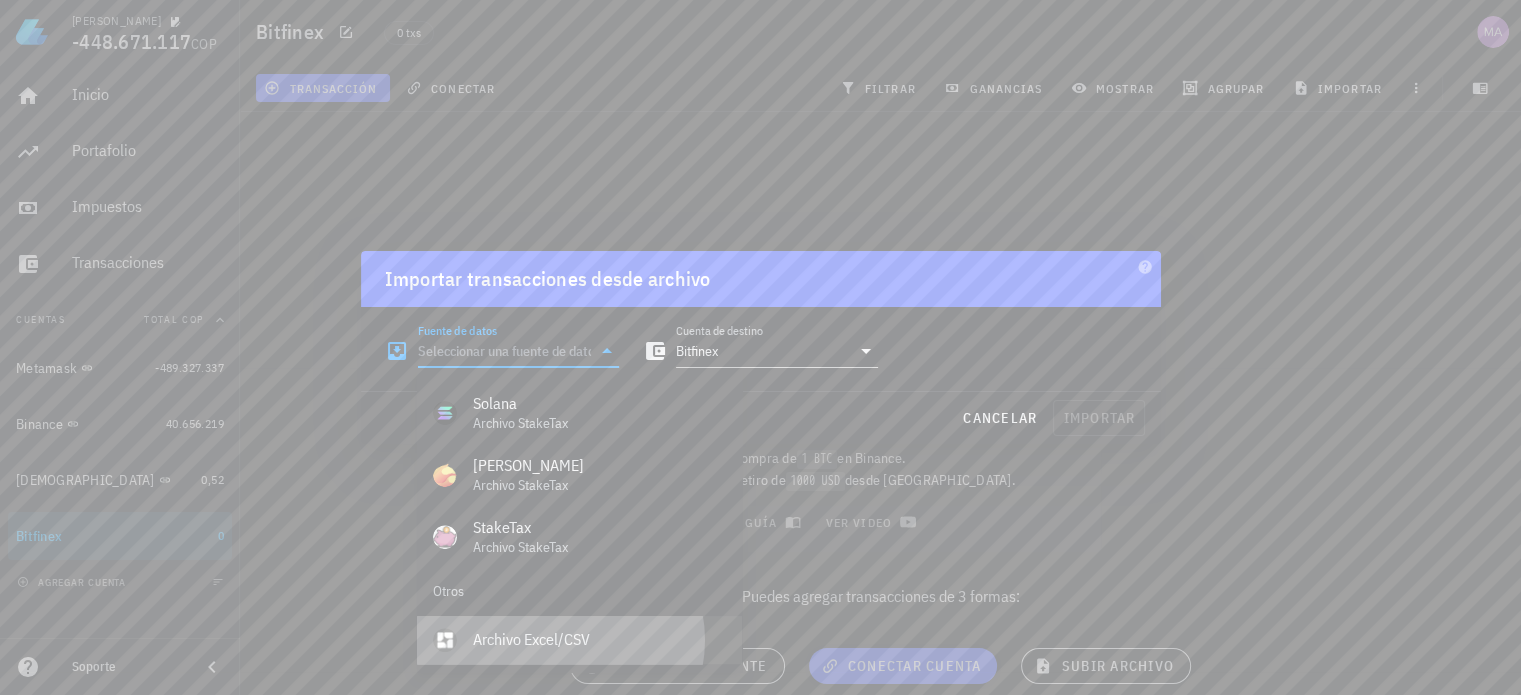click on "Archivo Excel/CSV" at bounding box center (599, 639) 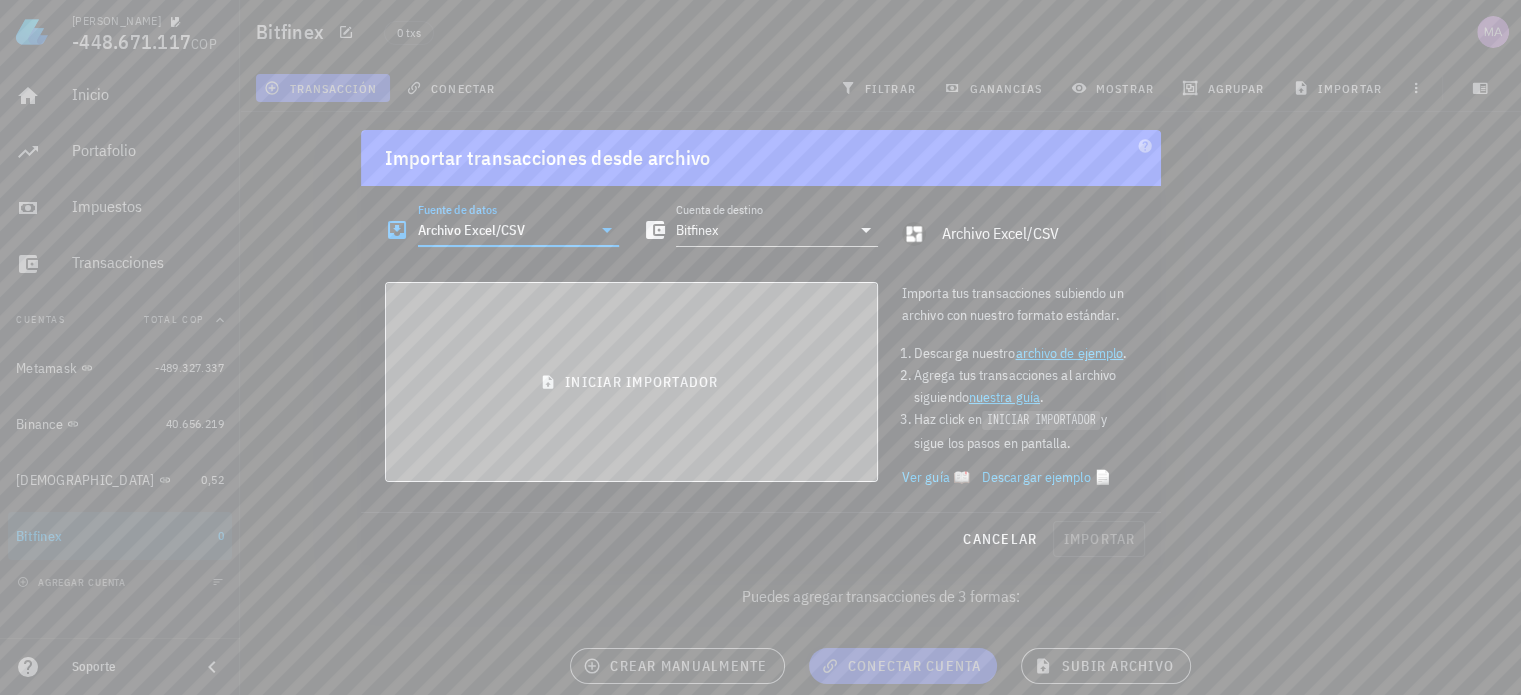 click on "iniciar importador" at bounding box center [631, 382] 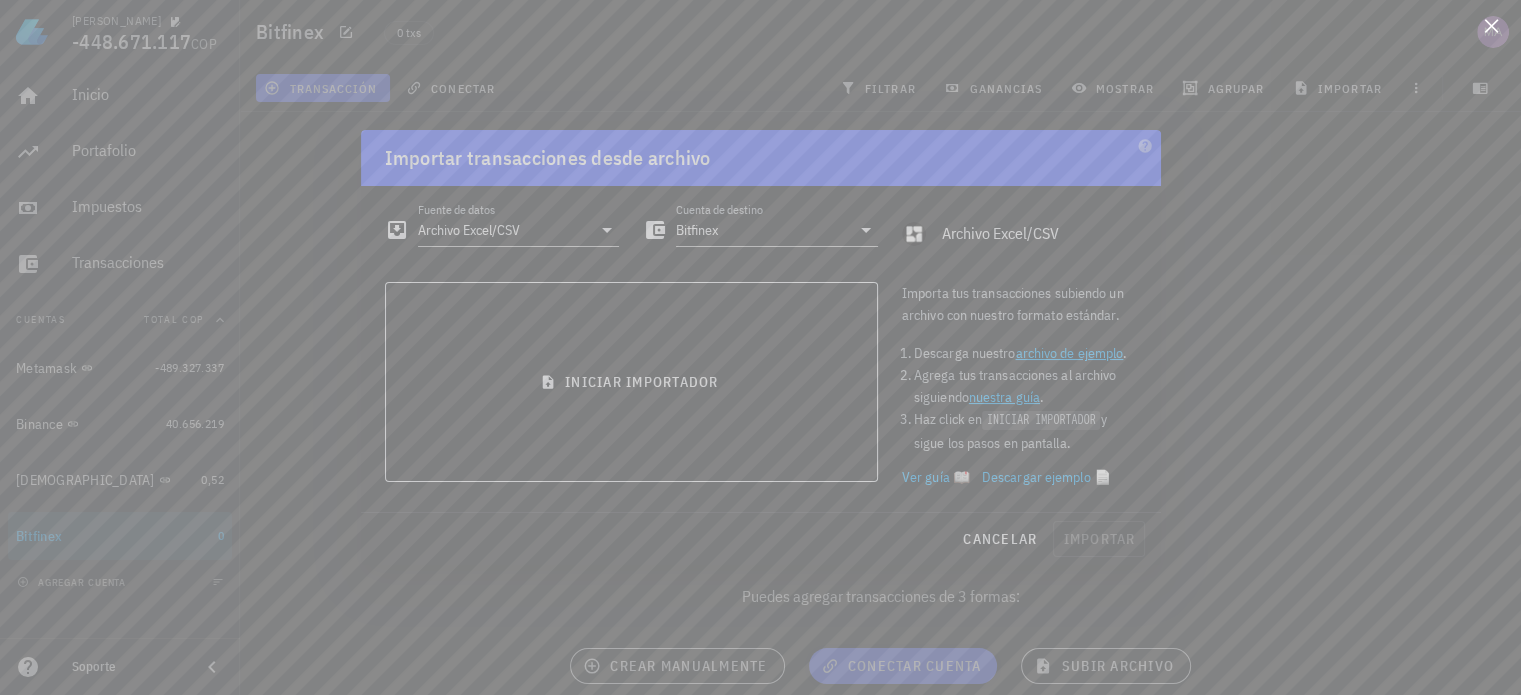 click at bounding box center [760, 347] 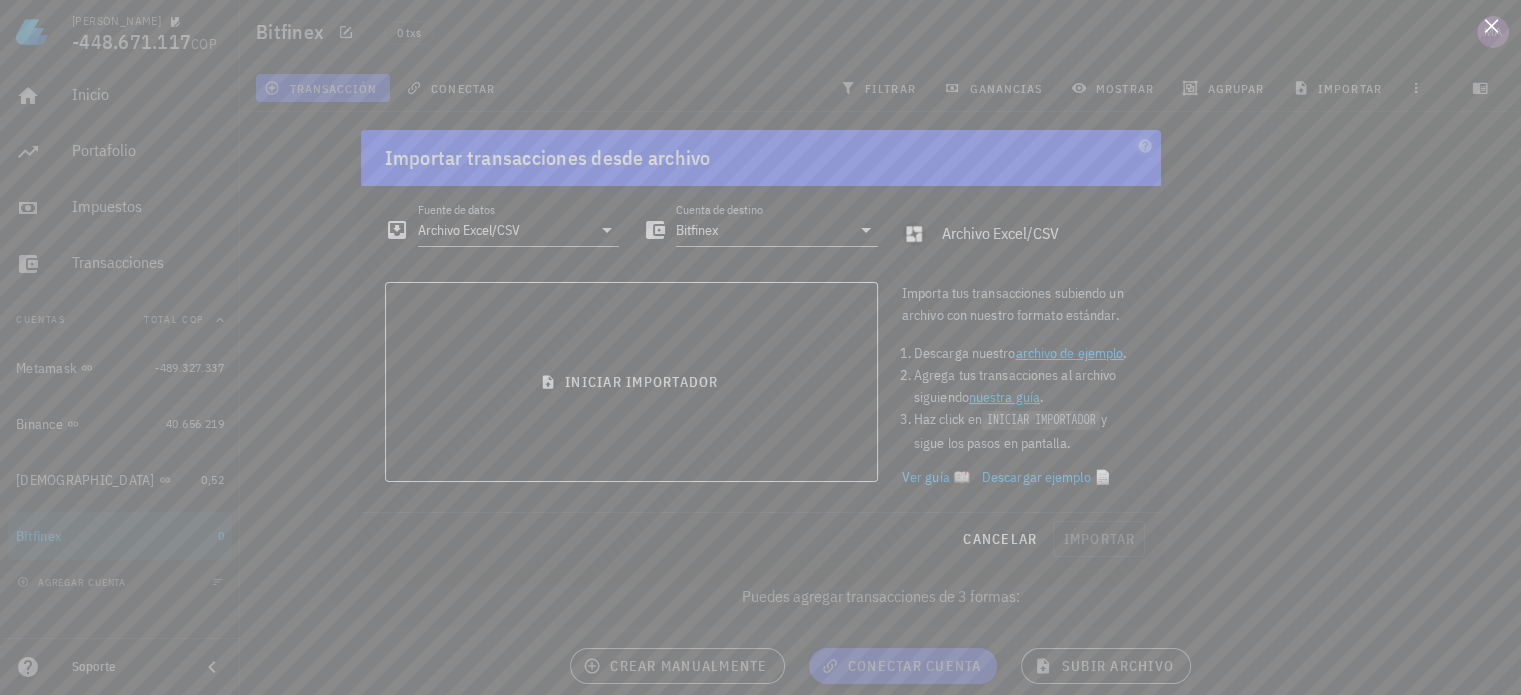 click at bounding box center (1491, 25) 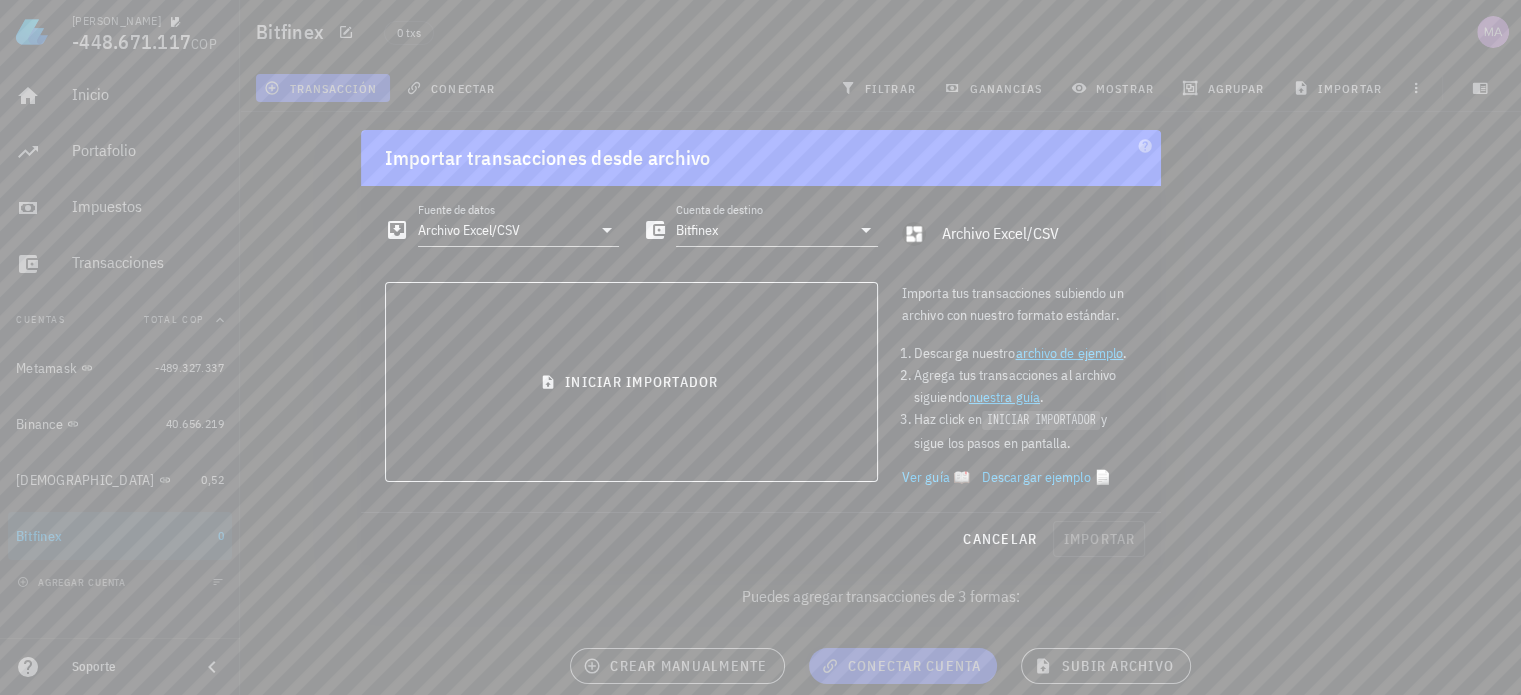click at bounding box center (760, 347) 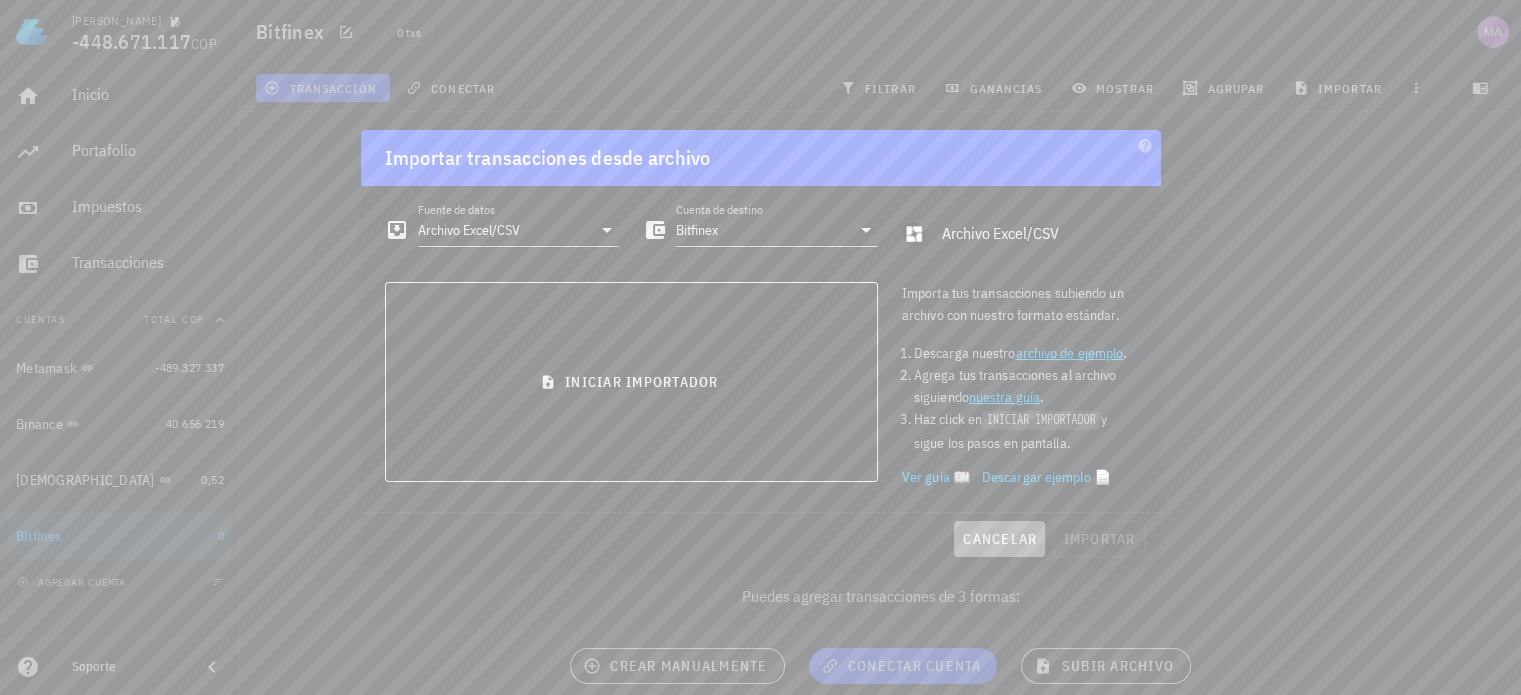click on "cancelar" at bounding box center (999, 539) 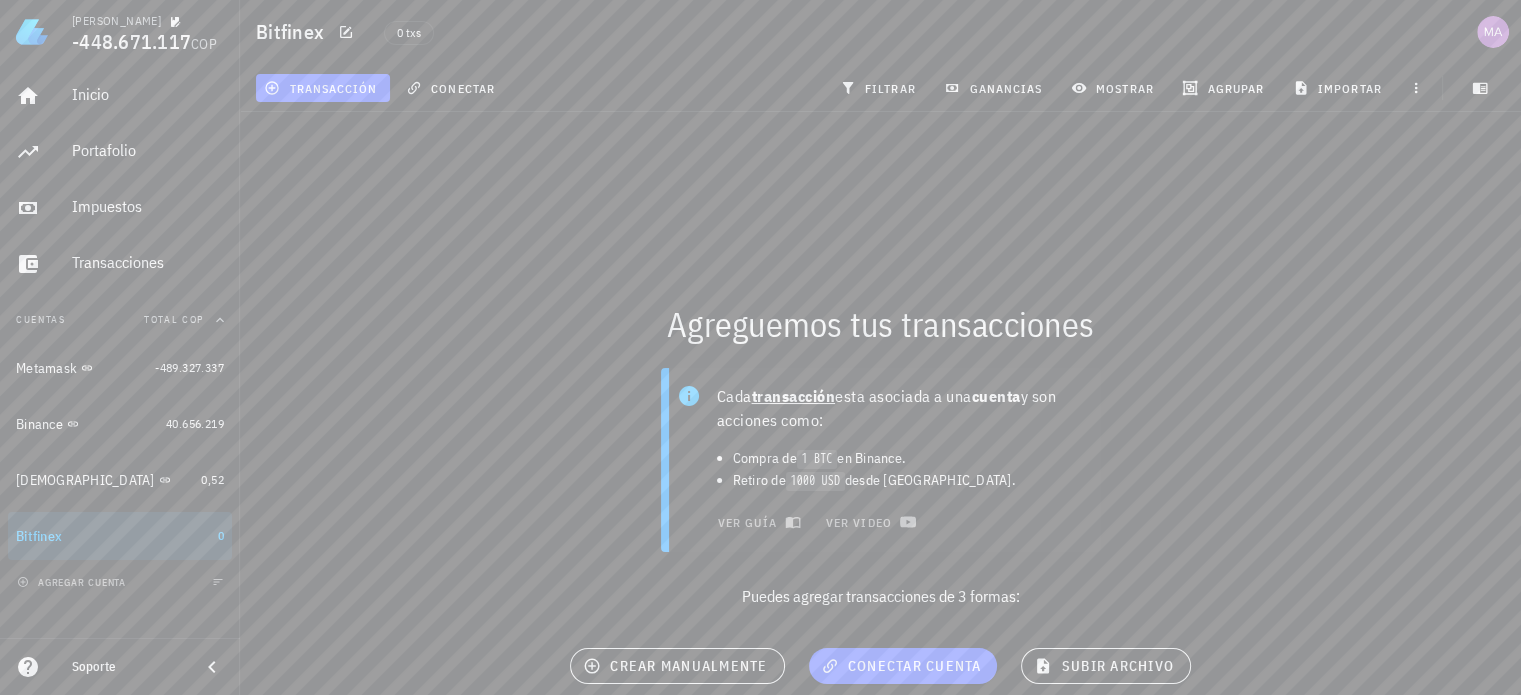 click on "Cada  transacción  esta asociada a una  cuenta  y son acciones como:
Compra de  1 BTC  en Binance.   Retiro de  1000 USD  desde [GEOGRAPHIC_DATA].
ver guía
ver video
Puedes agregar transacciones de 3 formas:" at bounding box center (880, 496) 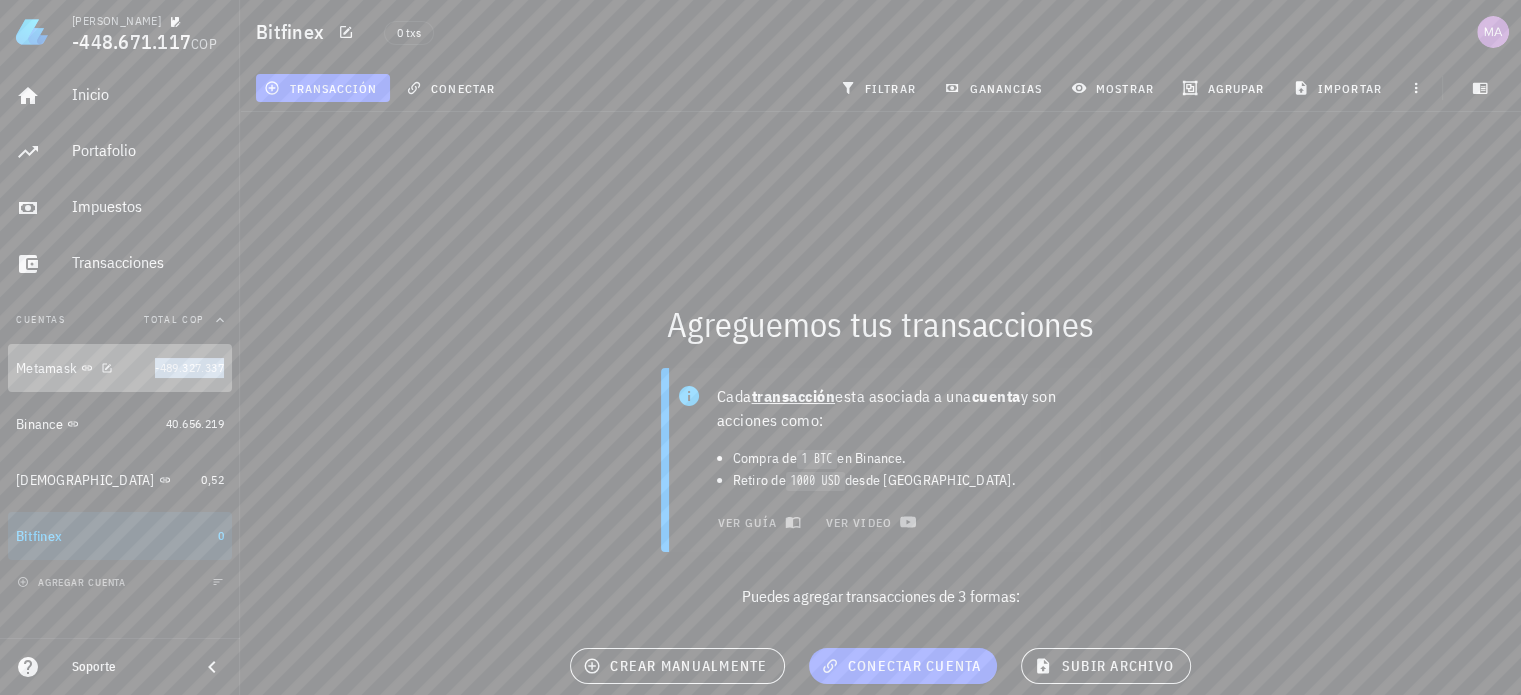 click on "-489.327.337" at bounding box center [189, 367] 